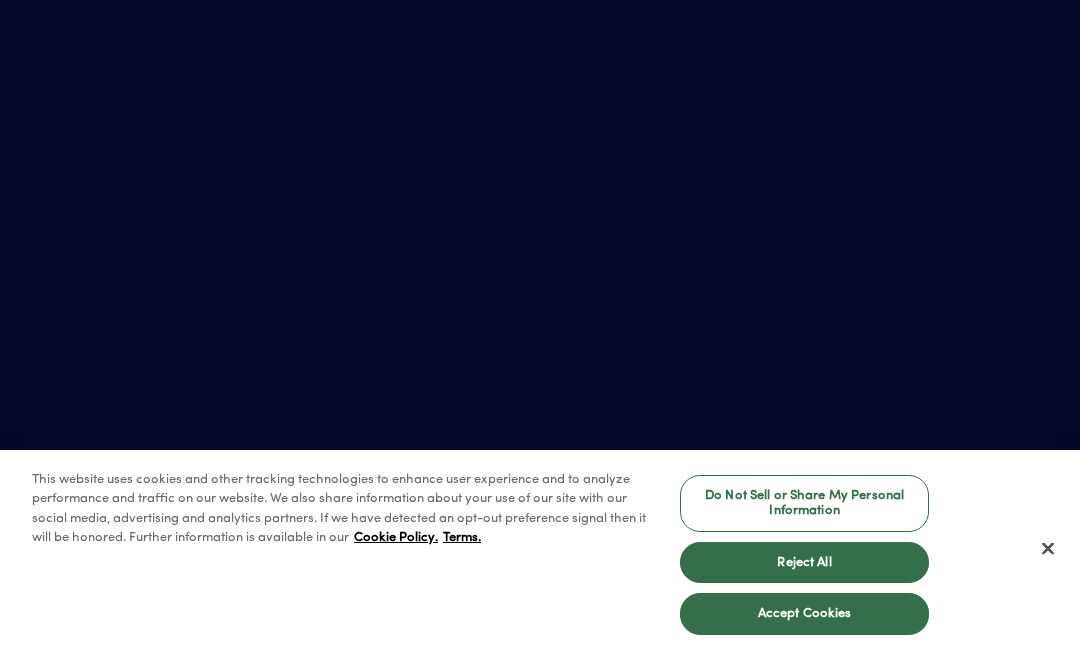 scroll, scrollTop: 0, scrollLeft: 0, axis: both 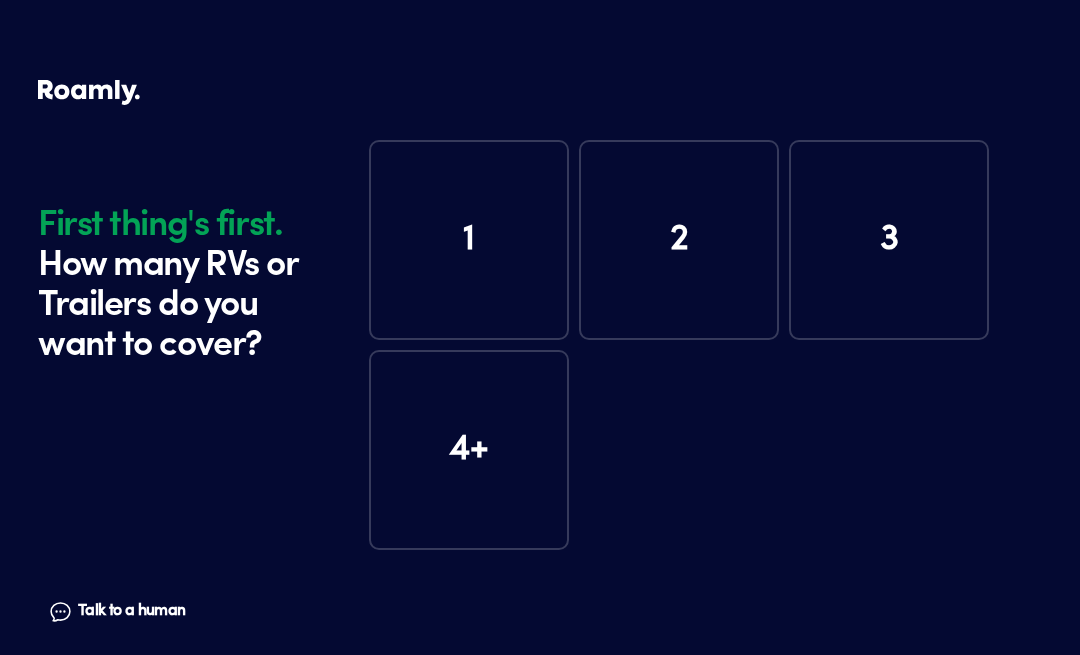 click on "1" at bounding box center [469, 240] 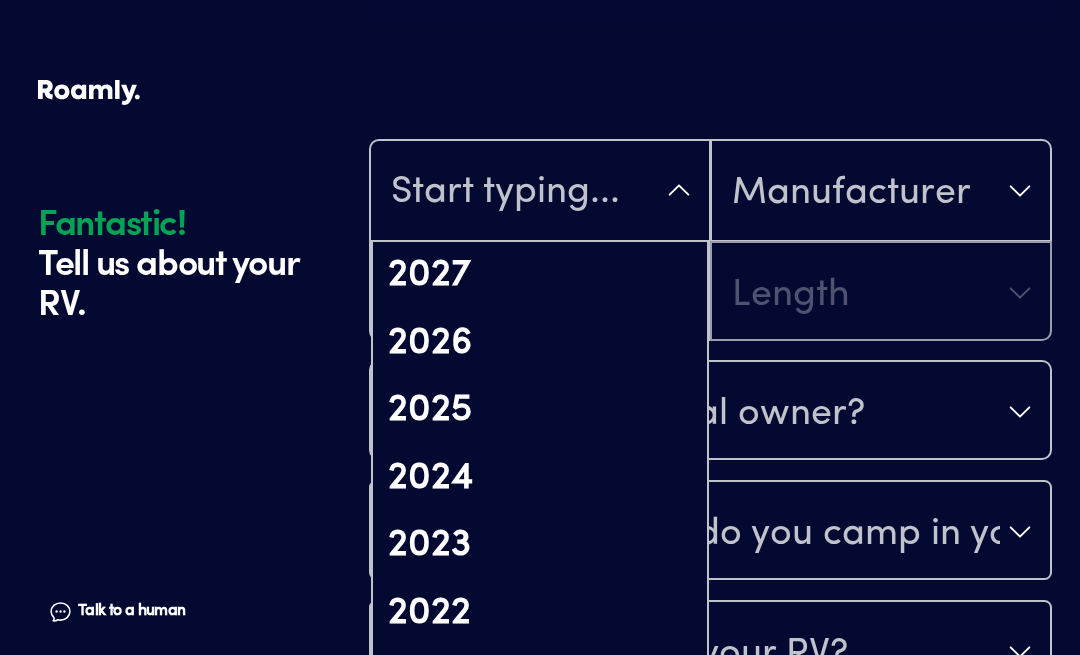 scroll, scrollTop: 589, scrollLeft: 0, axis: vertical 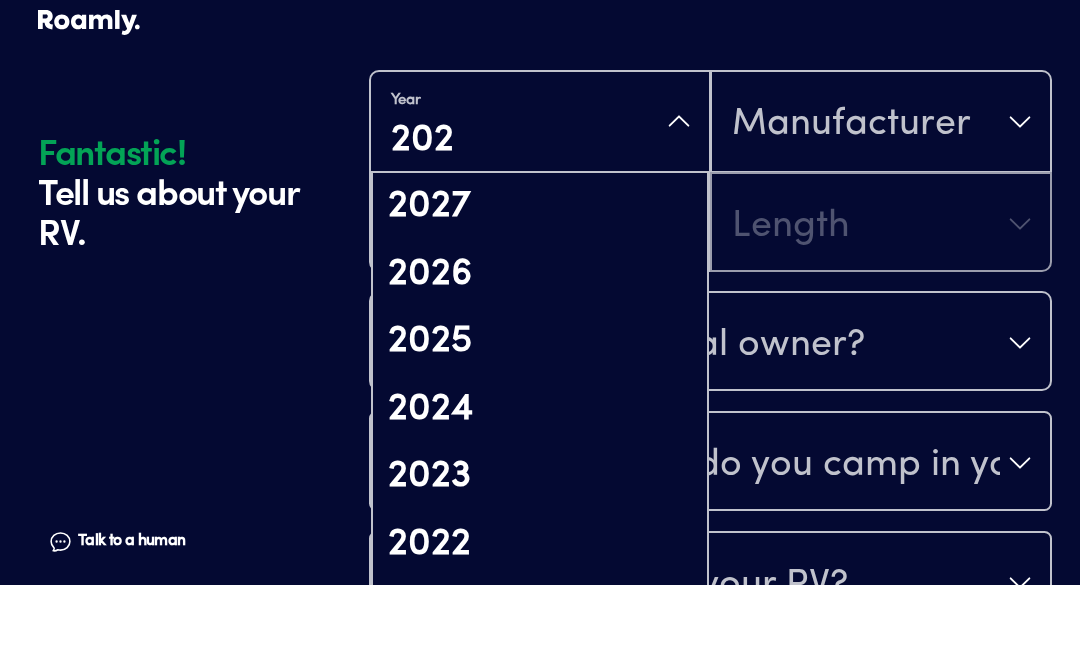 type on "2021" 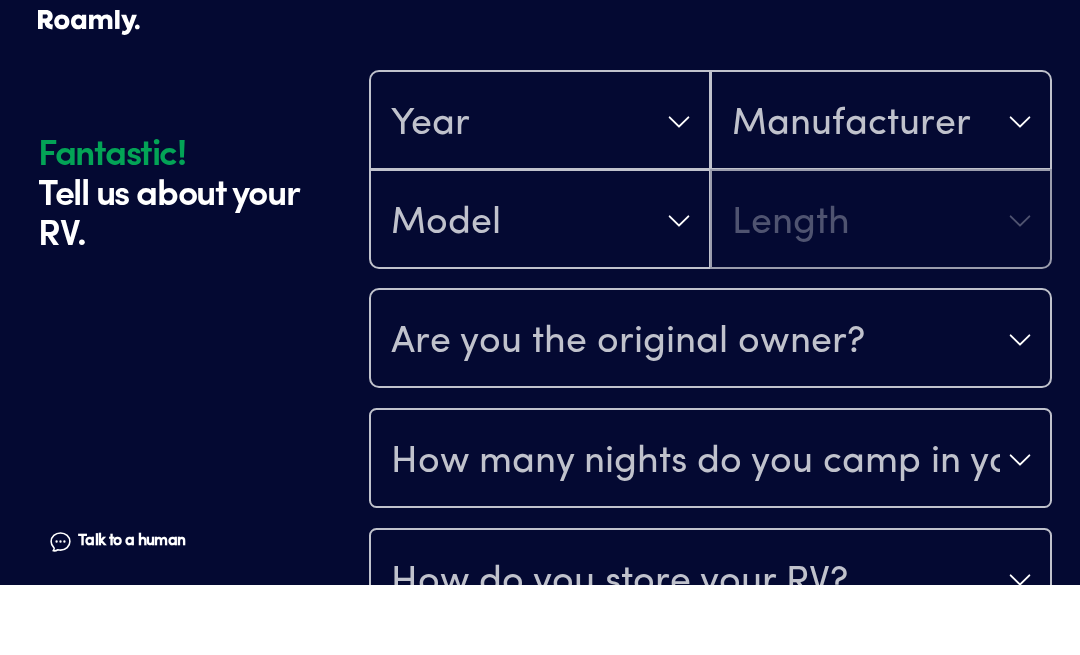 scroll, scrollTop: 590, scrollLeft: 0, axis: vertical 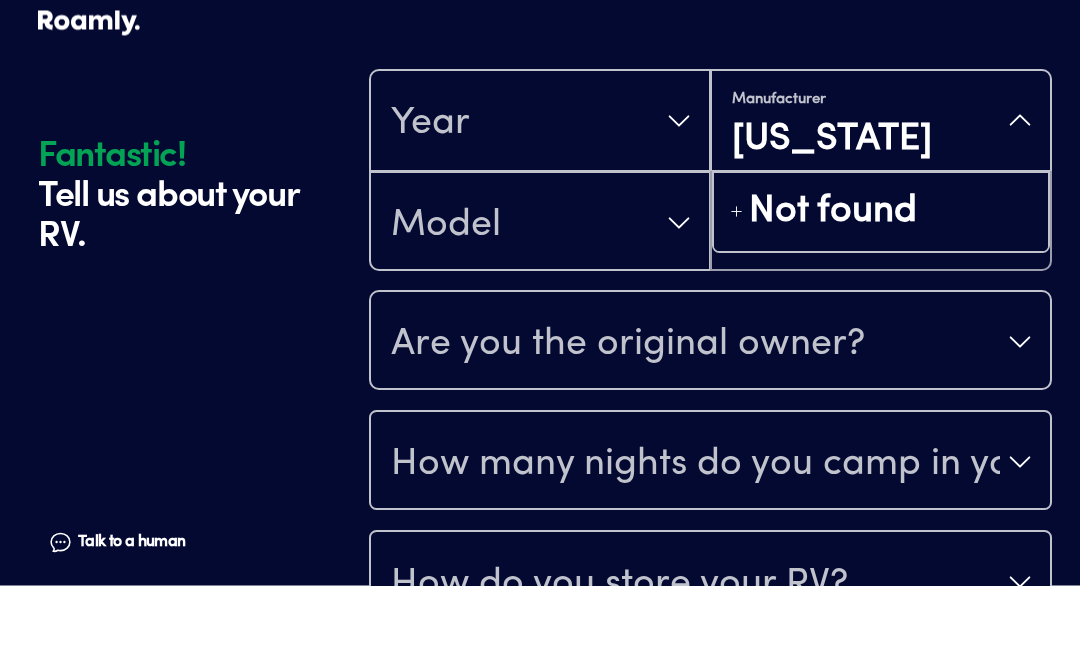 type on "[US_STATE]" 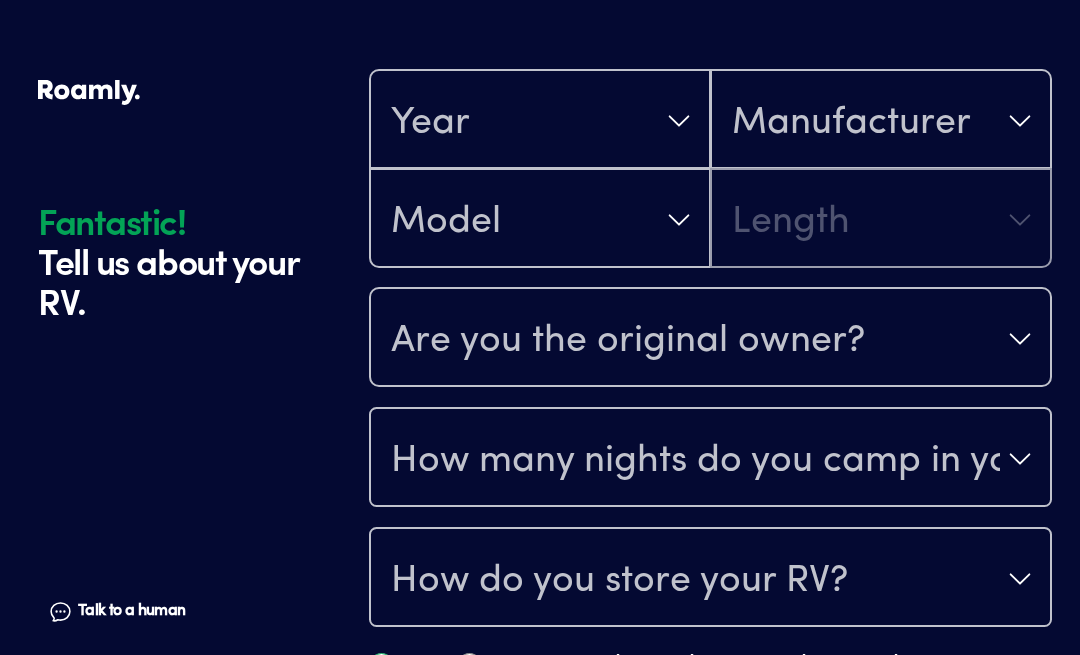 scroll, scrollTop: 590, scrollLeft: 0, axis: vertical 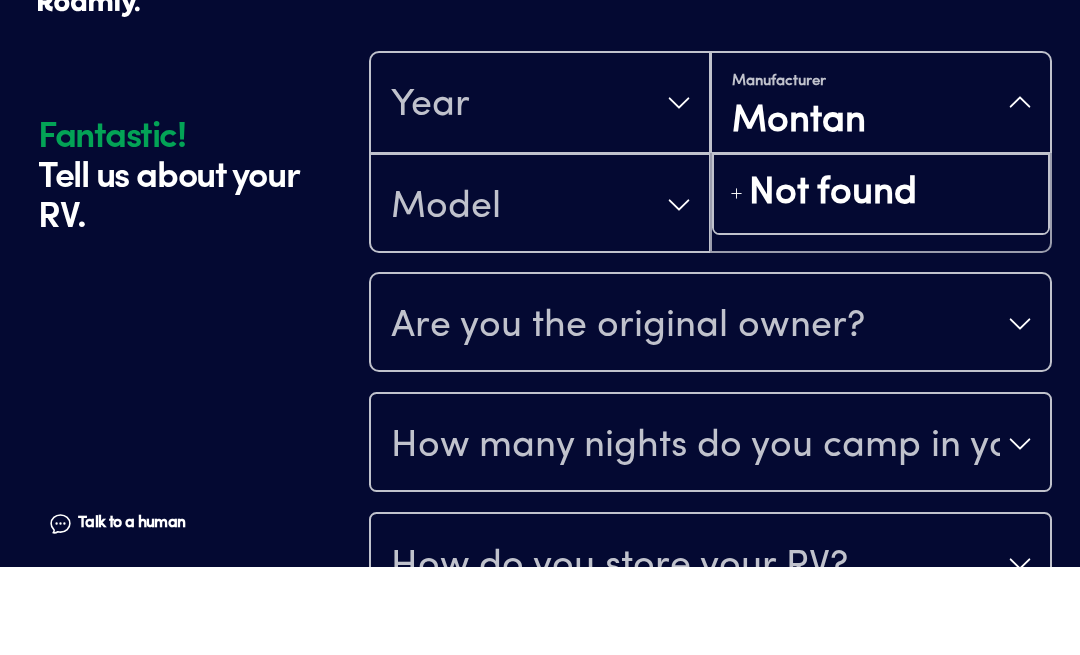type on "[US_STATE]" 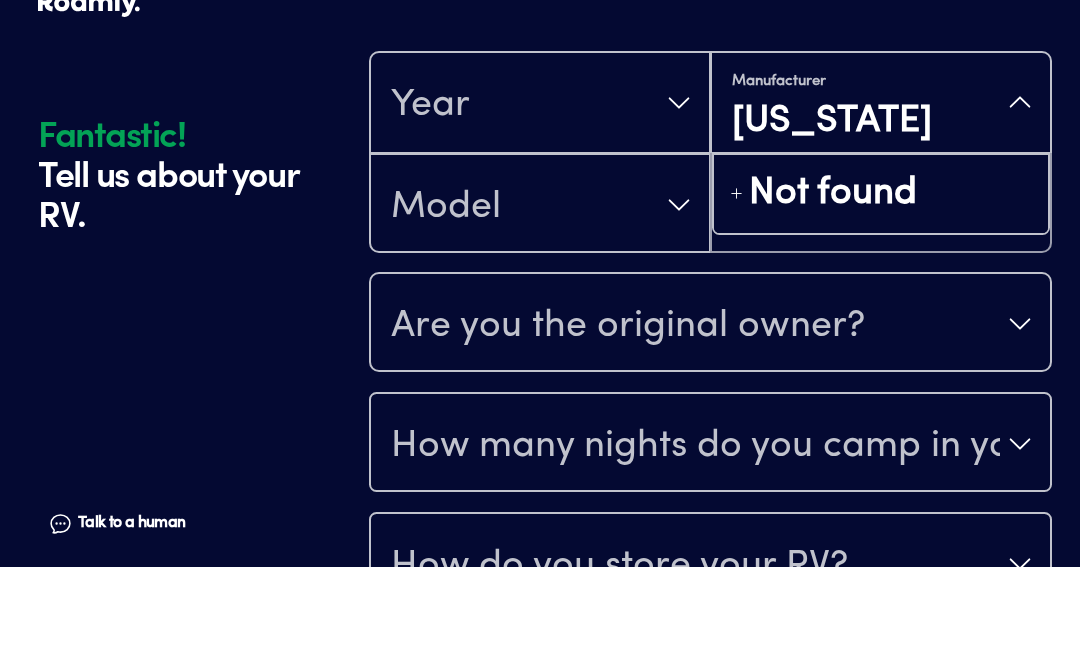 scroll, scrollTop: 678, scrollLeft: 0, axis: vertical 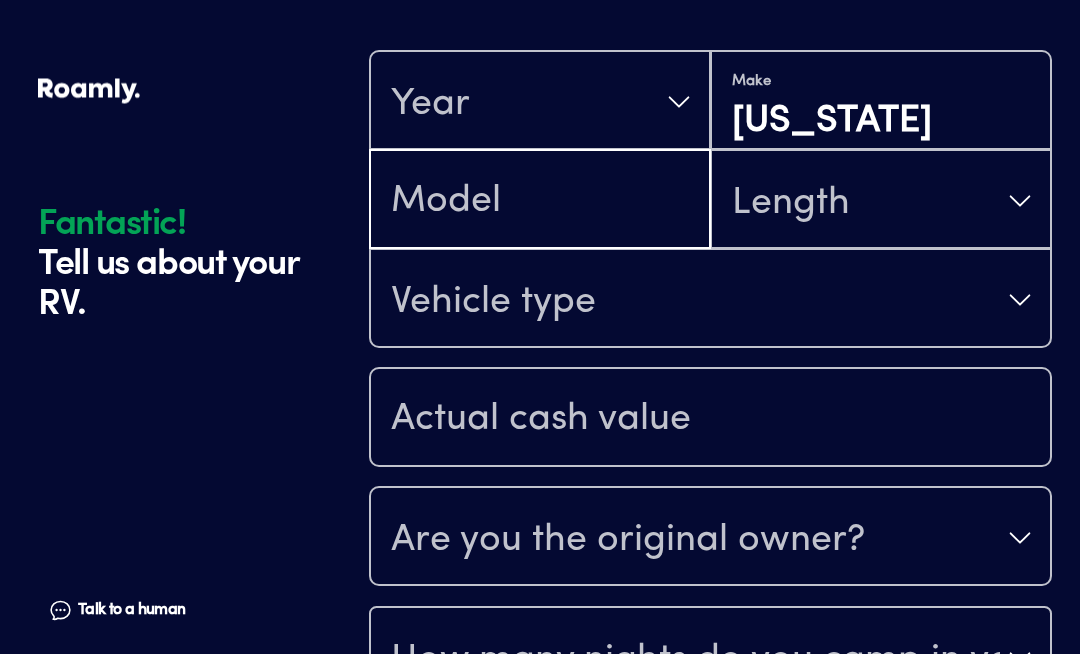 click at bounding box center (540, 203) 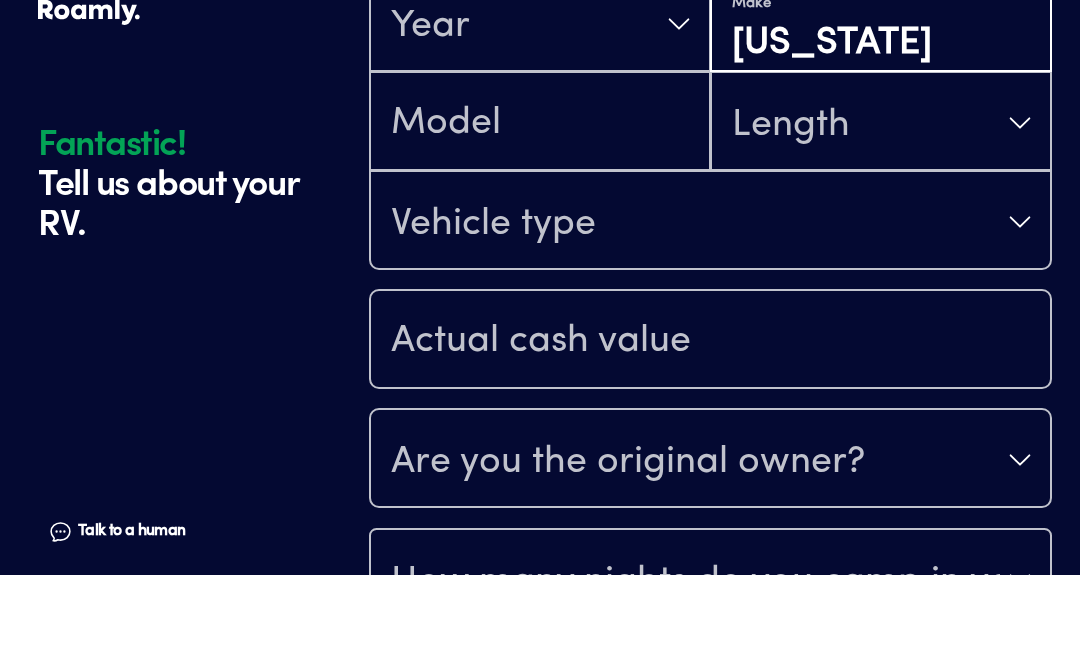 click on "[US_STATE]" at bounding box center [881, 124] 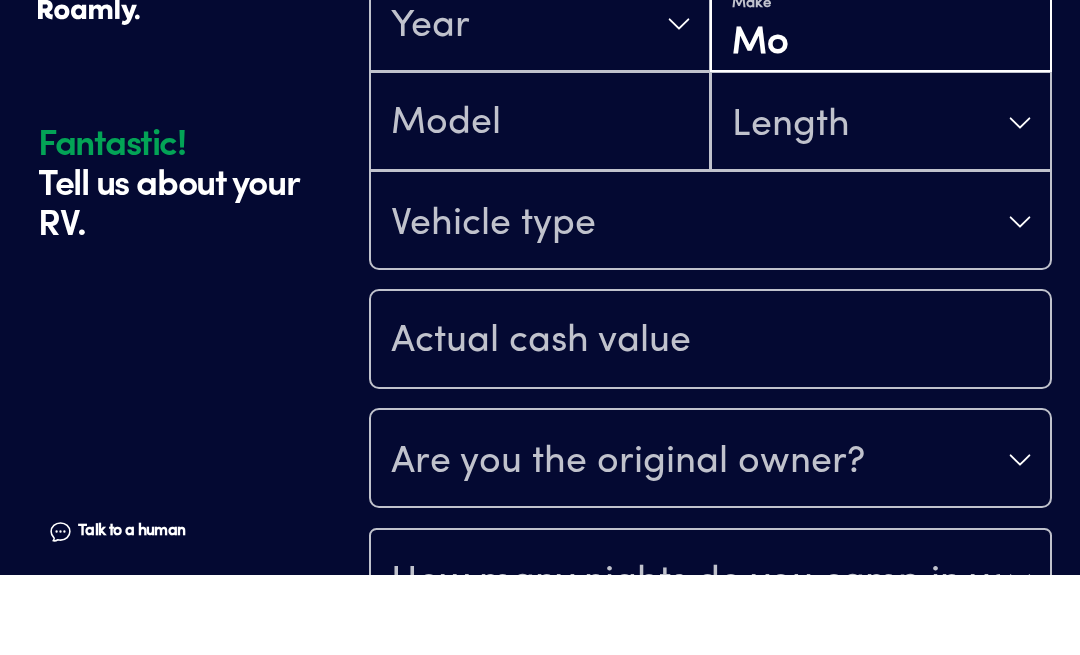 type on "M" 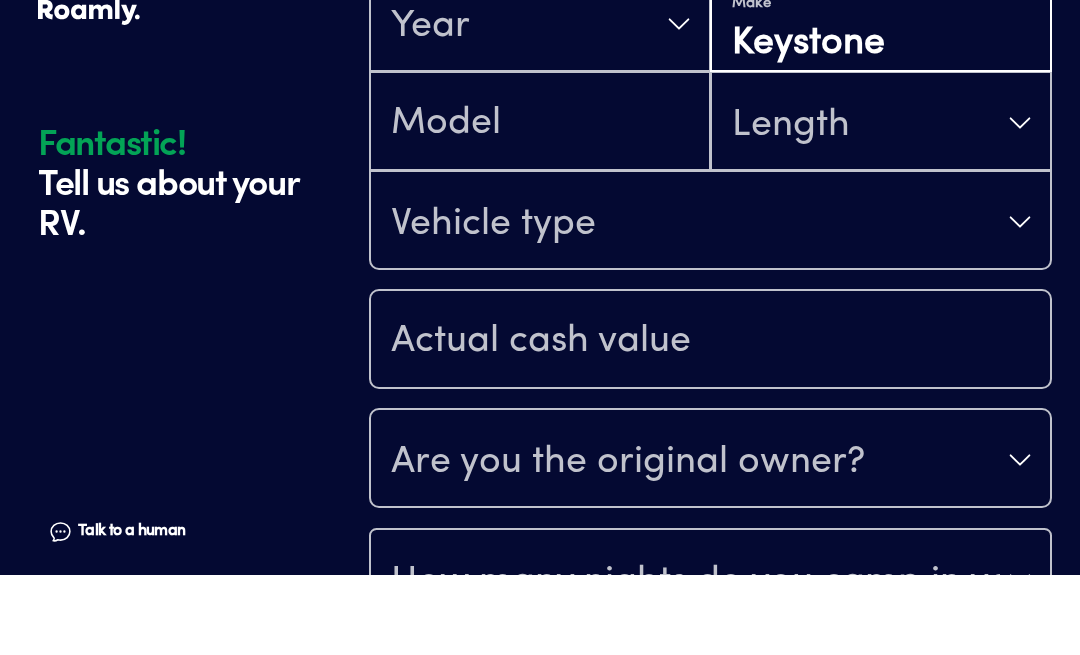type on "Keystone" 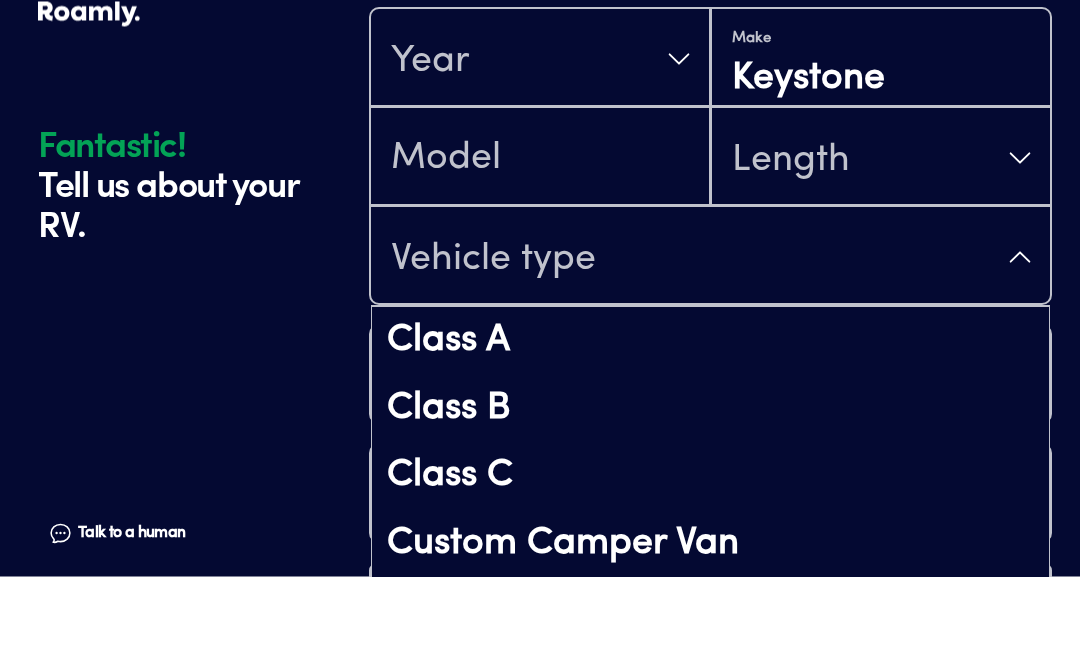 scroll, scrollTop: 641, scrollLeft: 0, axis: vertical 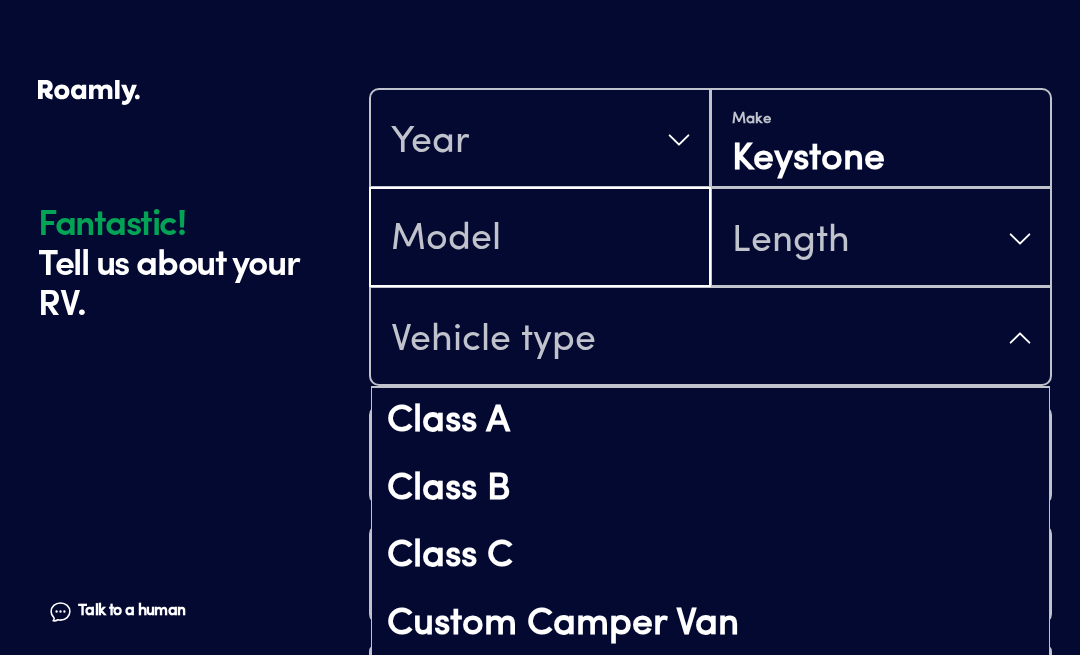 click at bounding box center [540, 239] 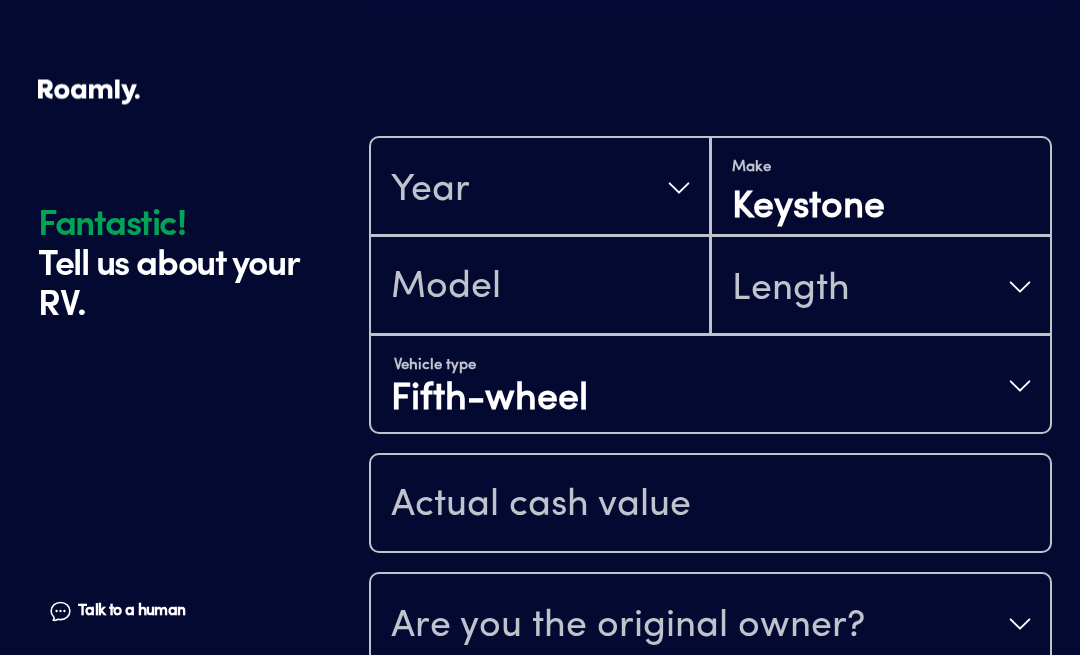 scroll, scrollTop: 758, scrollLeft: 0, axis: vertical 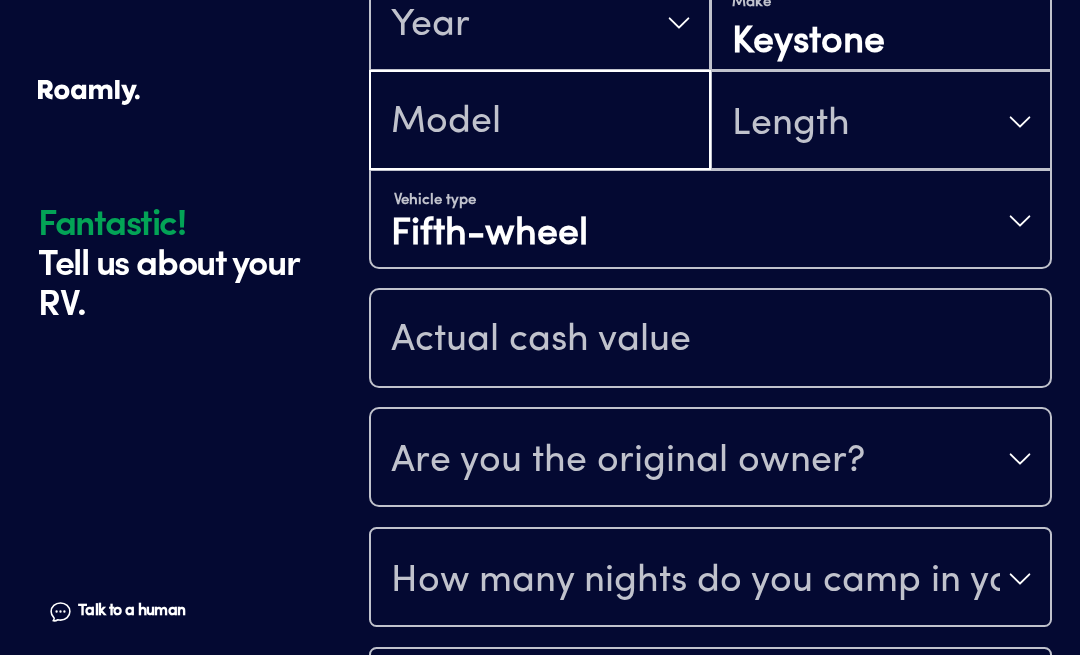 click at bounding box center (540, 122) 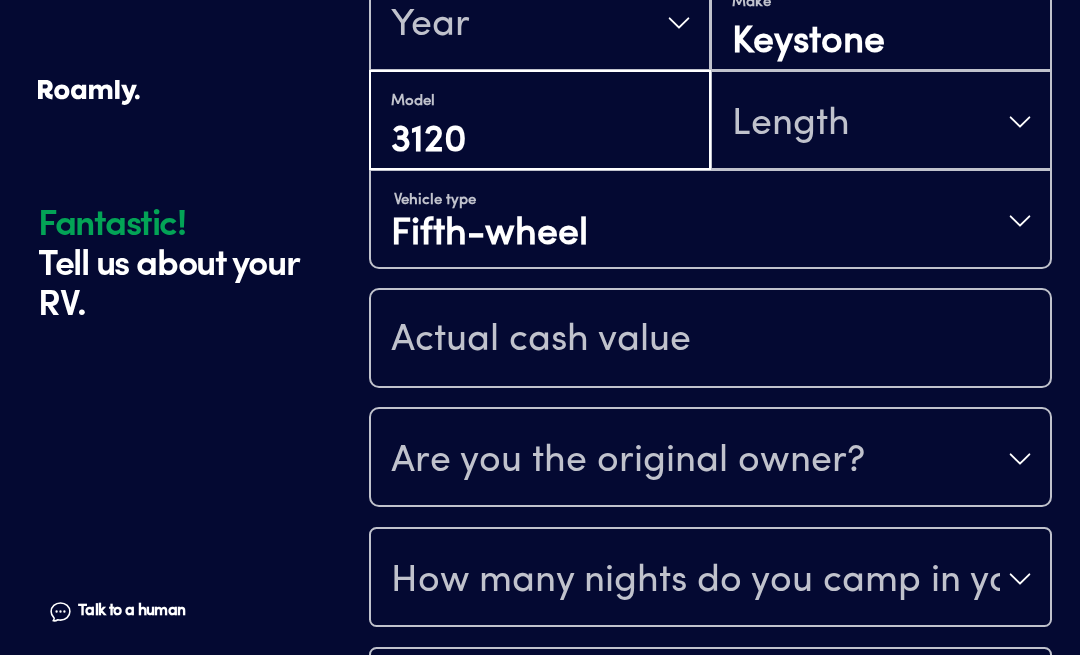 type on "3120" 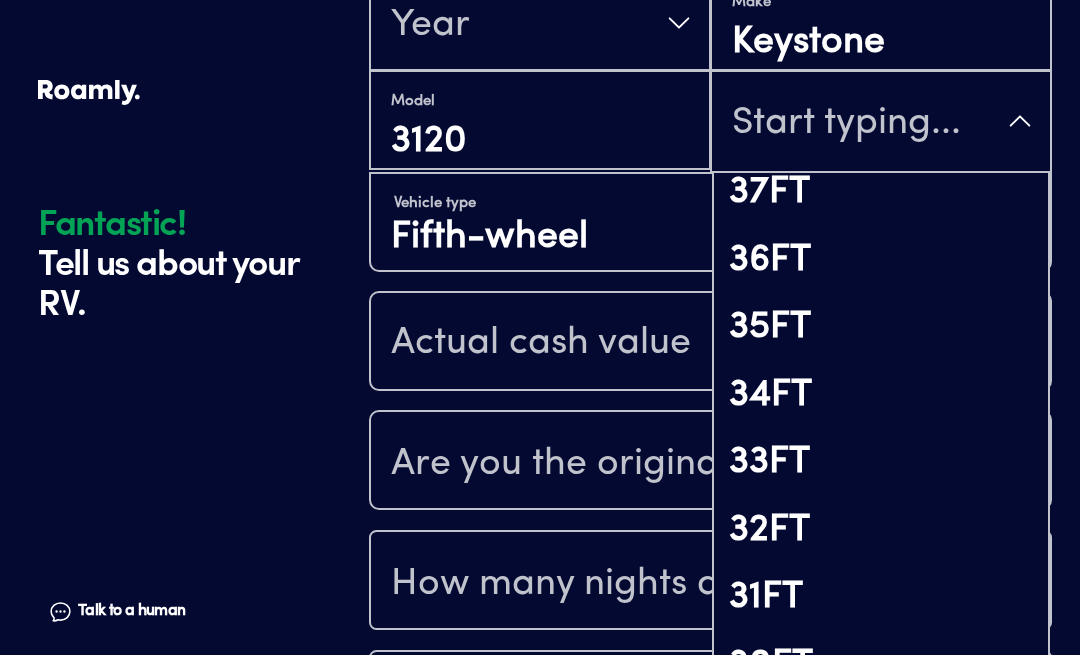 scroll, scrollTop: 579, scrollLeft: 0, axis: vertical 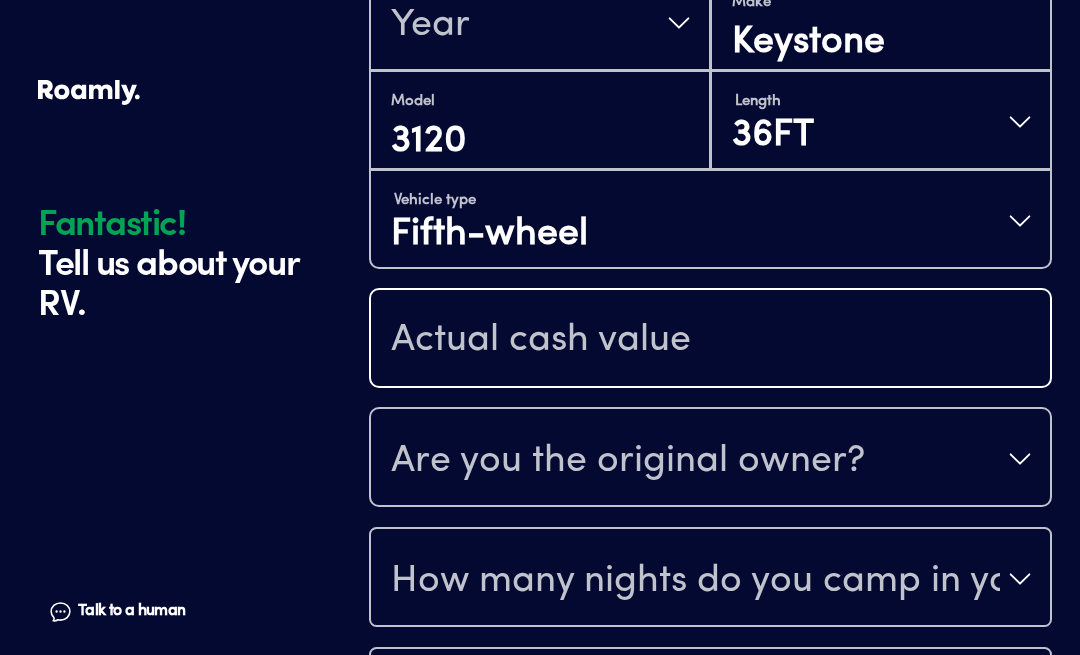 click at bounding box center (710, 340) 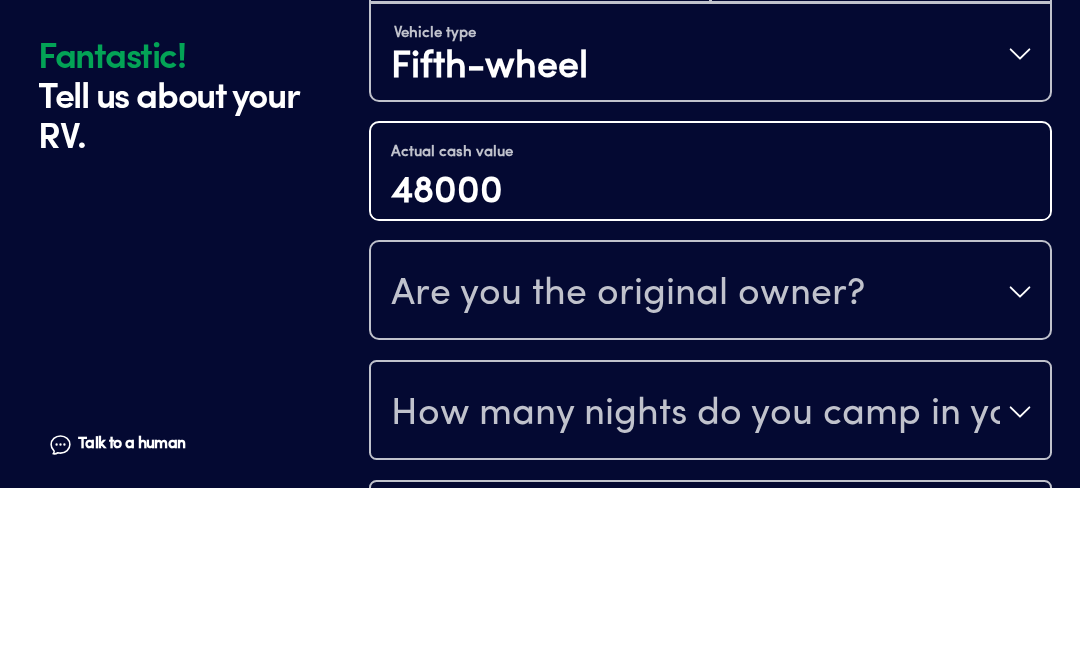 type on "48000" 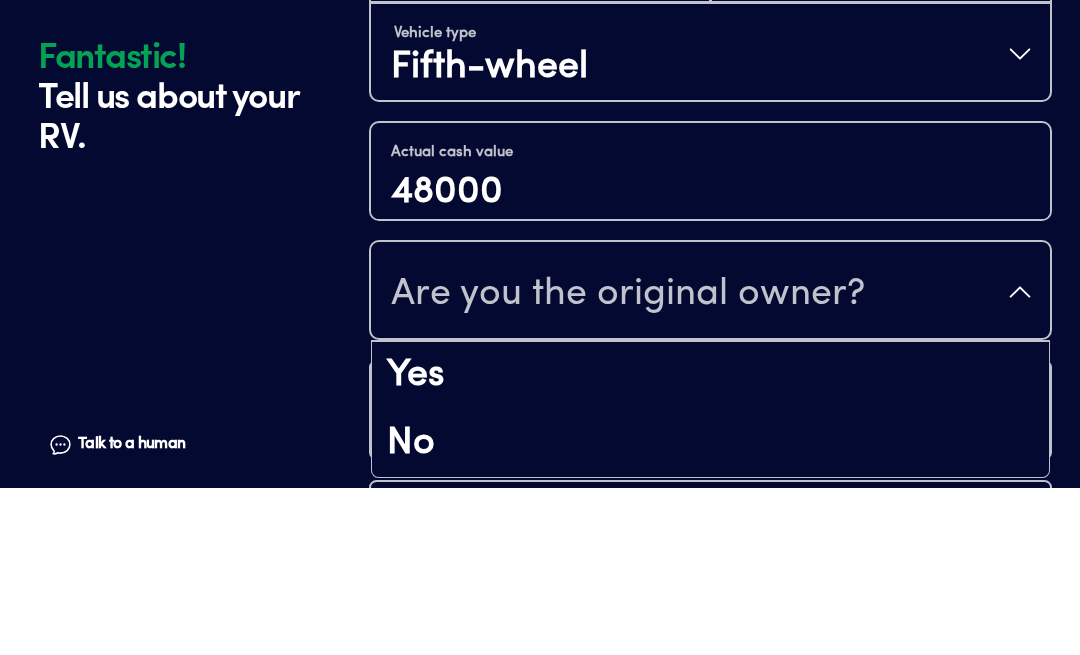 scroll, scrollTop: 938, scrollLeft: 0, axis: vertical 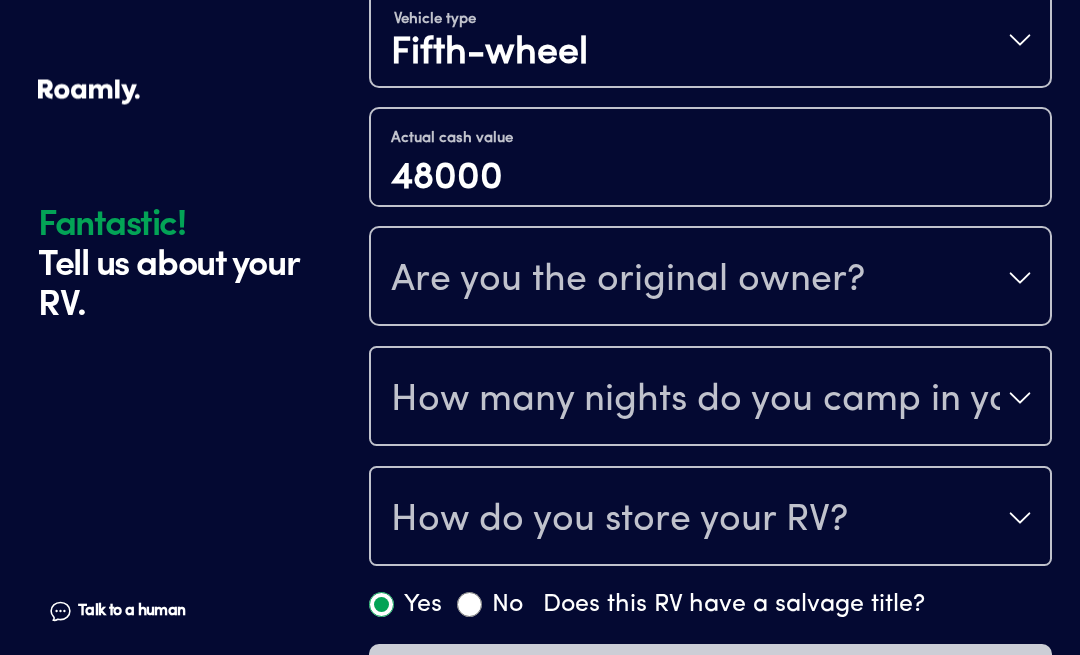 click on "Are you the original owner?" at bounding box center [710, 279] 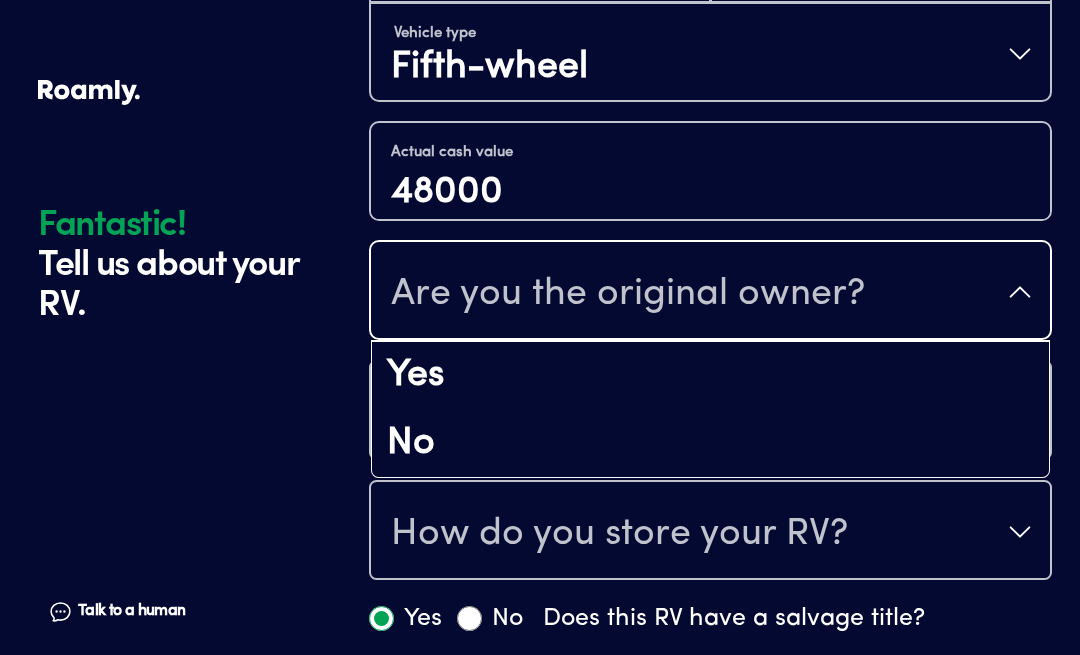 click on "Yes" at bounding box center [710, 376] 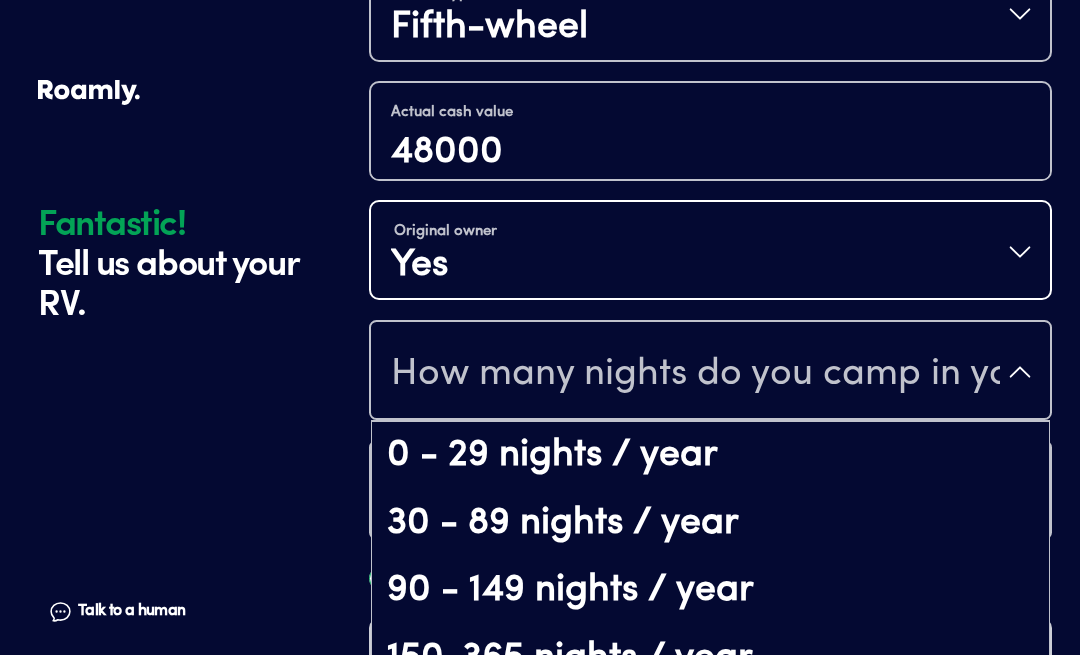 scroll, scrollTop: 39, scrollLeft: 0, axis: vertical 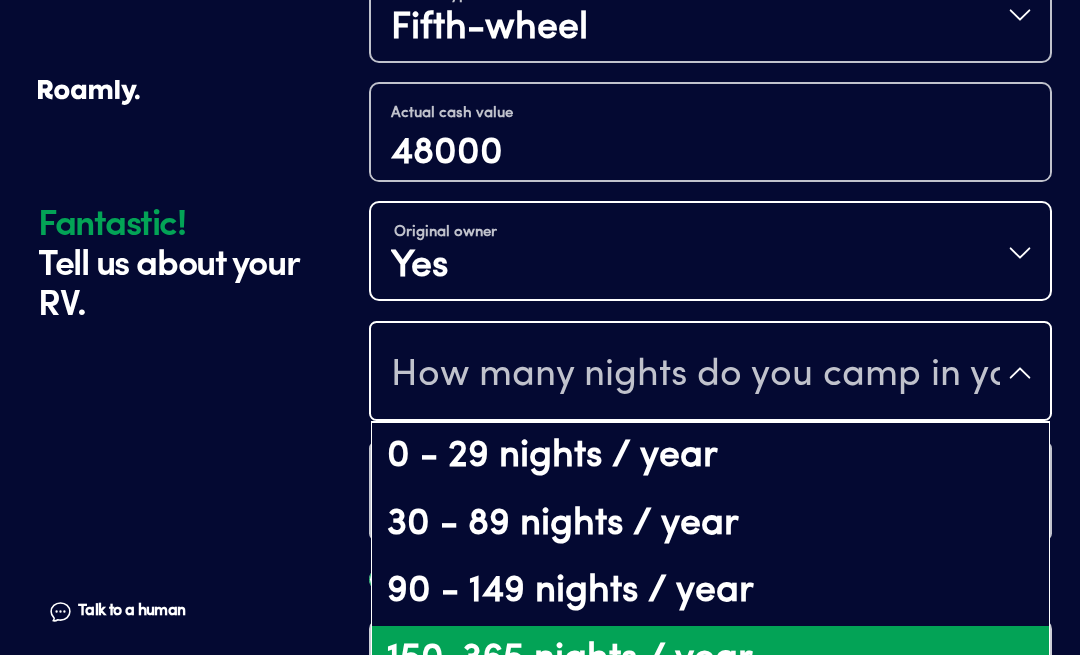click on "150-365 nights / year" at bounding box center (710, 660) 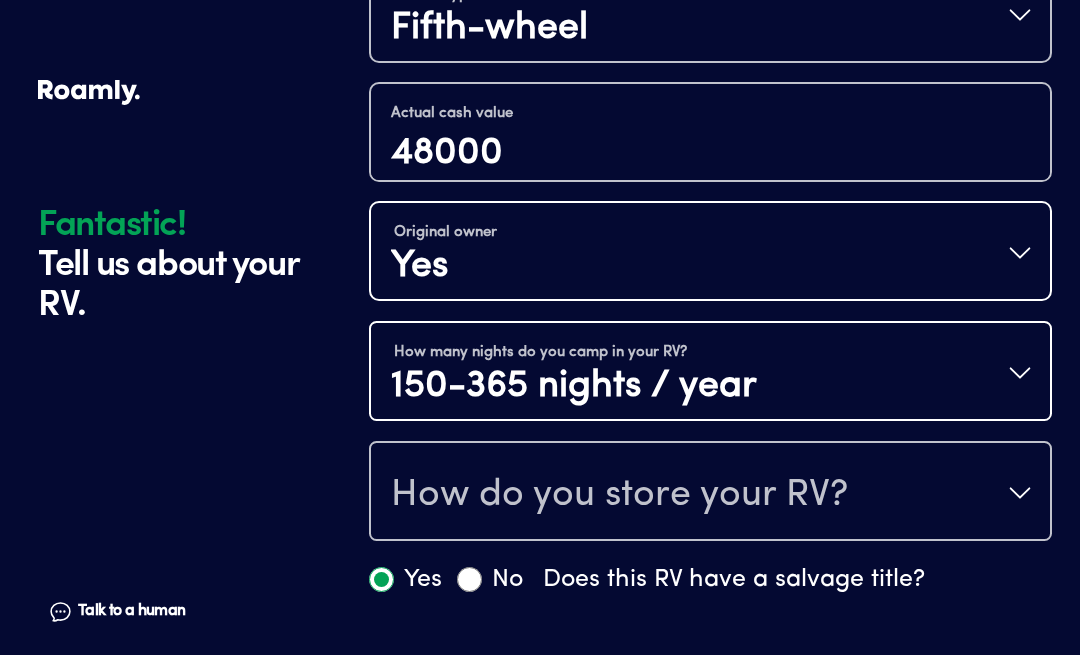 scroll, scrollTop: 0, scrollLeft: 0, axis: both 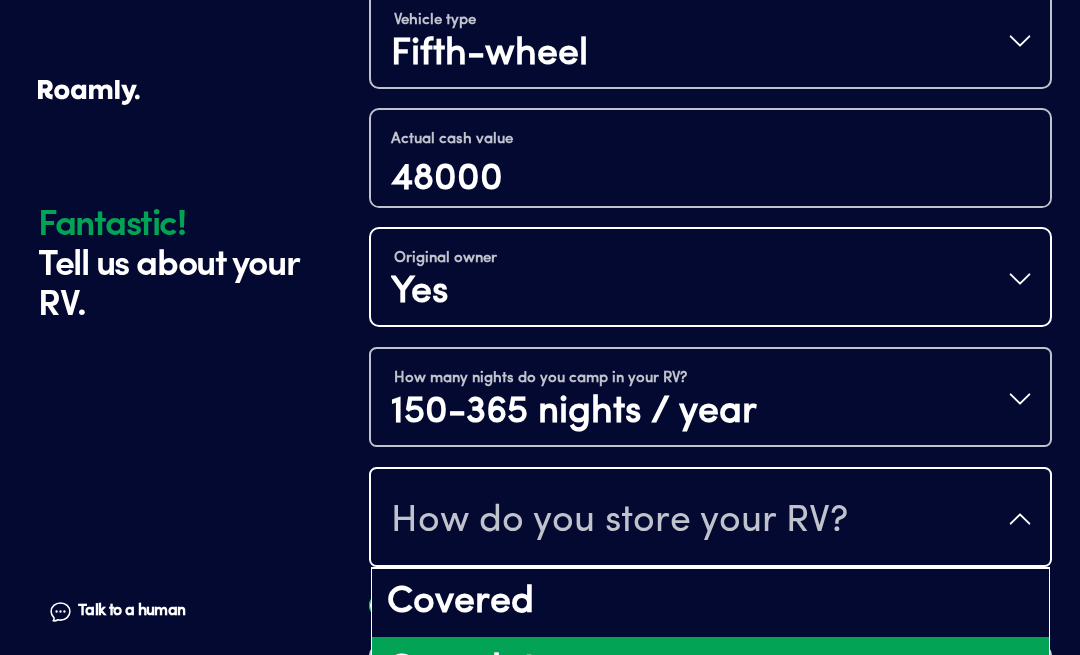 click on "Open lot" at bounding box center [710, 671] 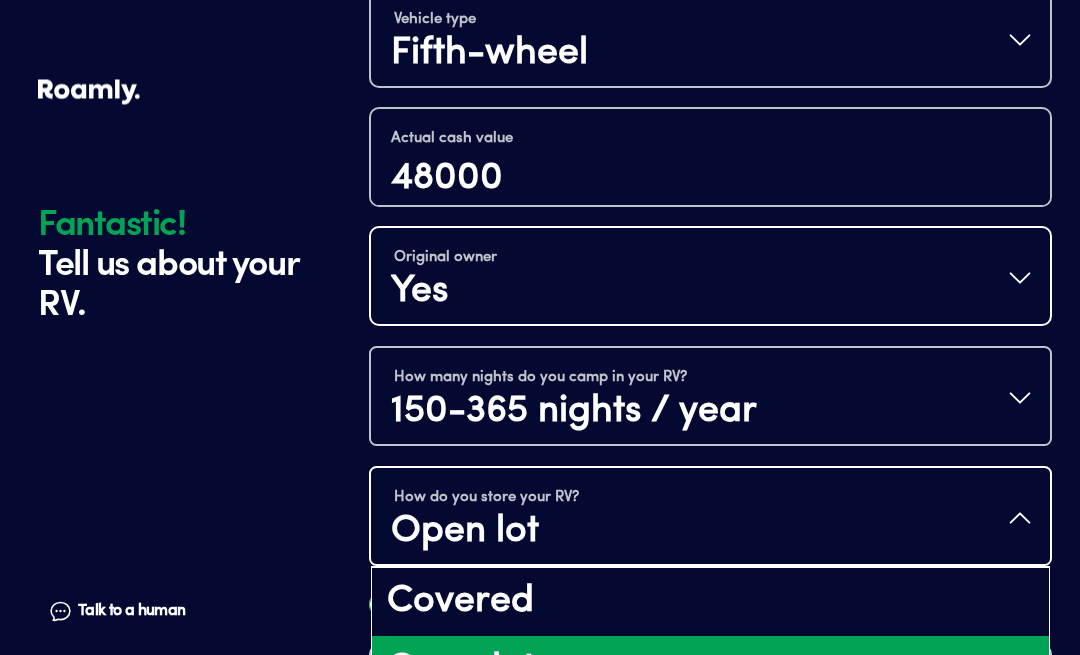 scroll, scrollTop: 938, scrollLeft: 0, axis: vertical 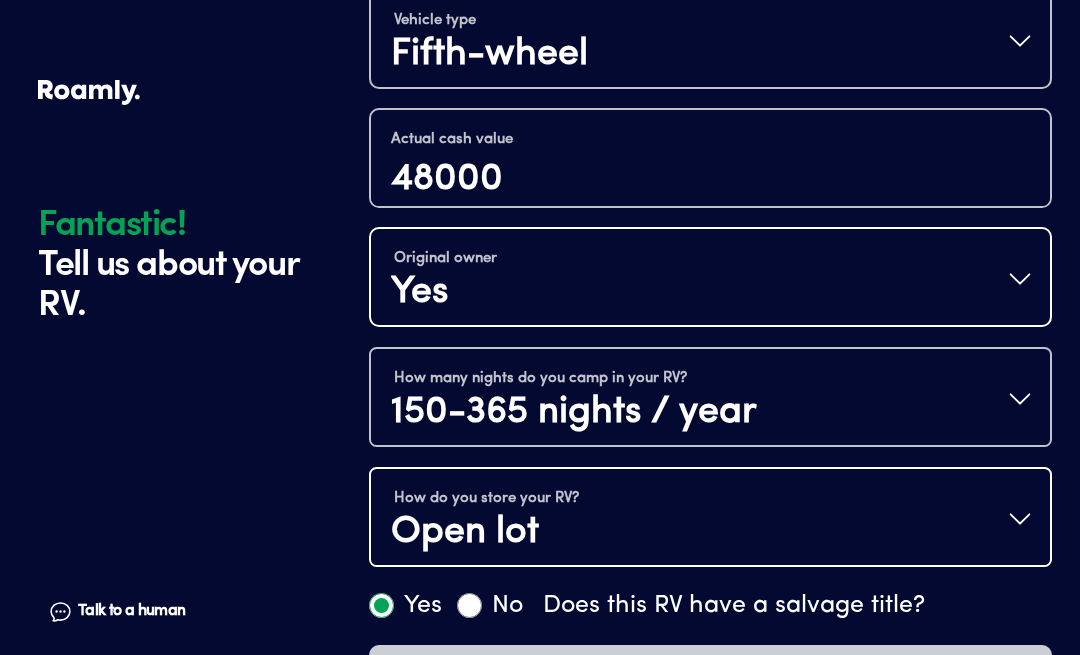 click at bounding box center [175, 459] 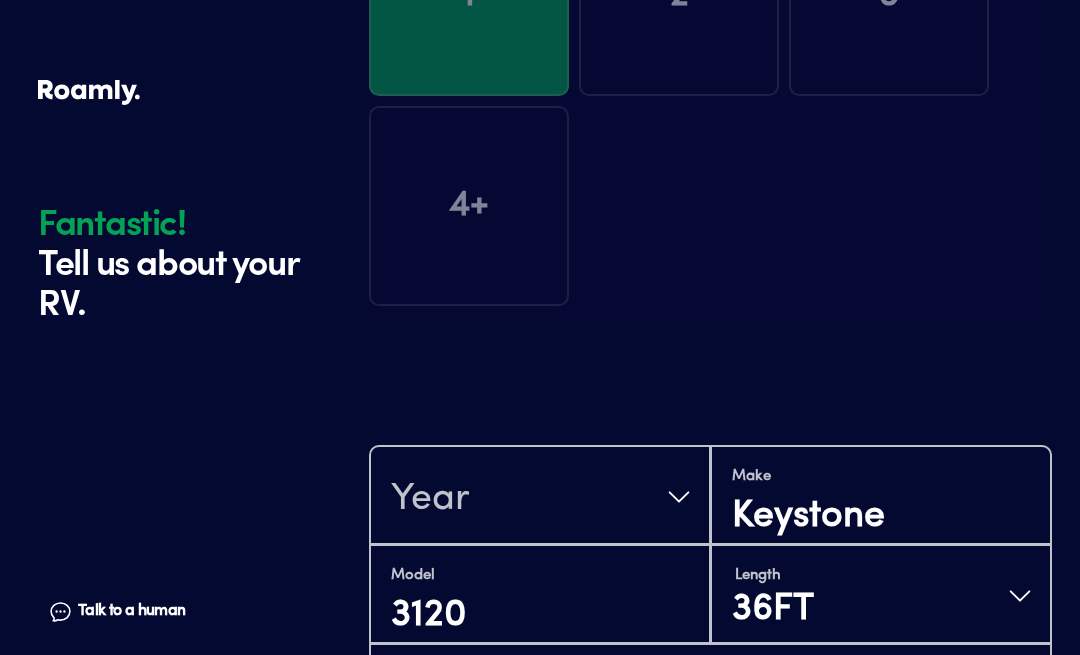 scroll, scrollTop: 249, scrollLeft: 0, axis: vertical 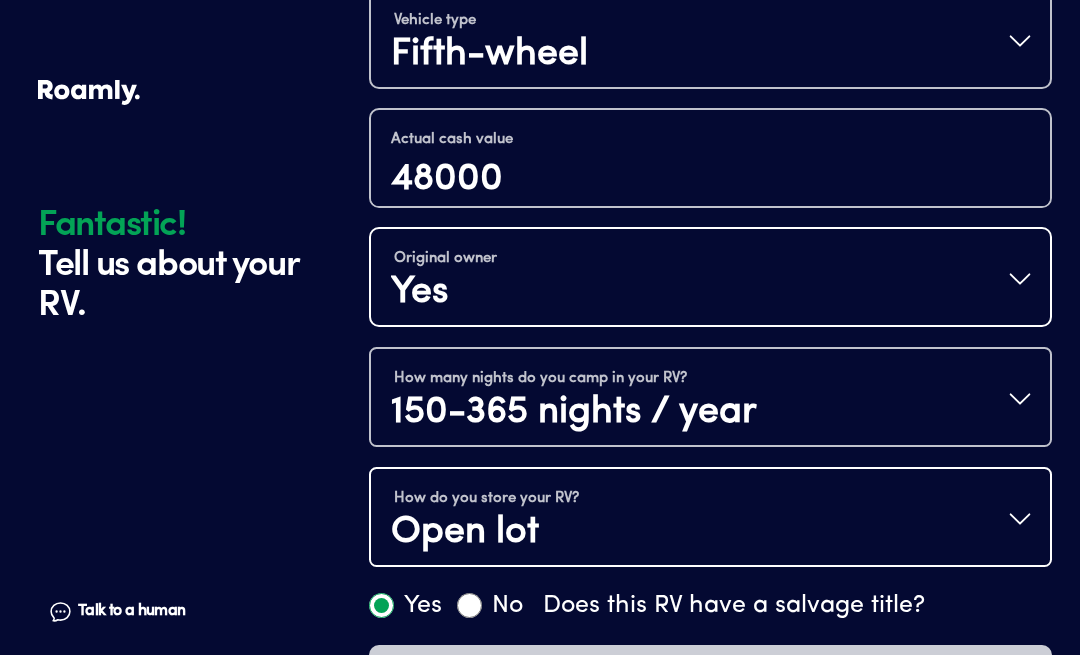 click on "Fantastic! Tell us about your RV. Talk to a human Chat 1 2 3 4+ Edit How many RVs or Trailers do you want to cover? Fantastic! Tell us about your RV. Talk to a human Chat Year Make Keystone Model 3120 Length 36FT Vehicle type Fifth-wheel Actual cash value 48000 Original owner Yes How many nights do you camp in your RV? 150-365 nights / year How do you store your RV? Open lot Yes No Does this RV have a salvage title? Please fill out all fields Fantastic! | Roamly This website uses cookies and other tracking technologies to enhance user experience and to analyze performance and traffic on our website. We also share information about your use of our site with our social media, advertising and analytics partners. If we have detected an opt-out preference signal then it will be honored. Further information is available in our  Cookie Policy. Terms. Do Not Sell or Share My Personal Information   Reject All   Accept Cookies Do Not Sell or Share My Personal Data More information Allow All  Manage Consent Preferences" at bounding box center [540, -91] 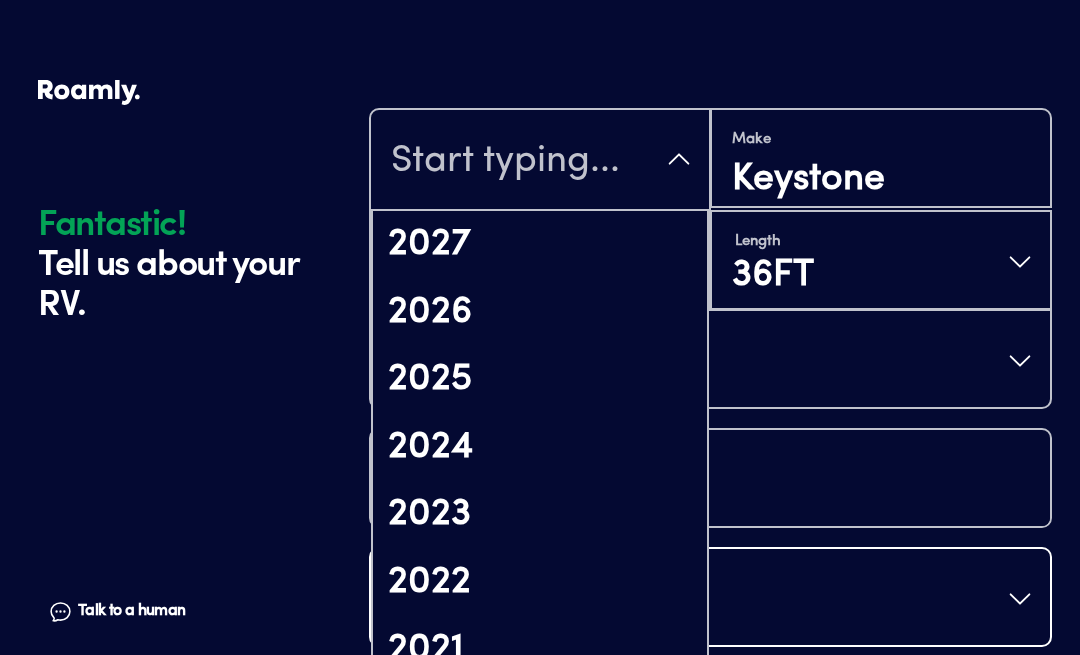 scroll, scrollTop: 620, scrollLeft: 0, axis: vertical 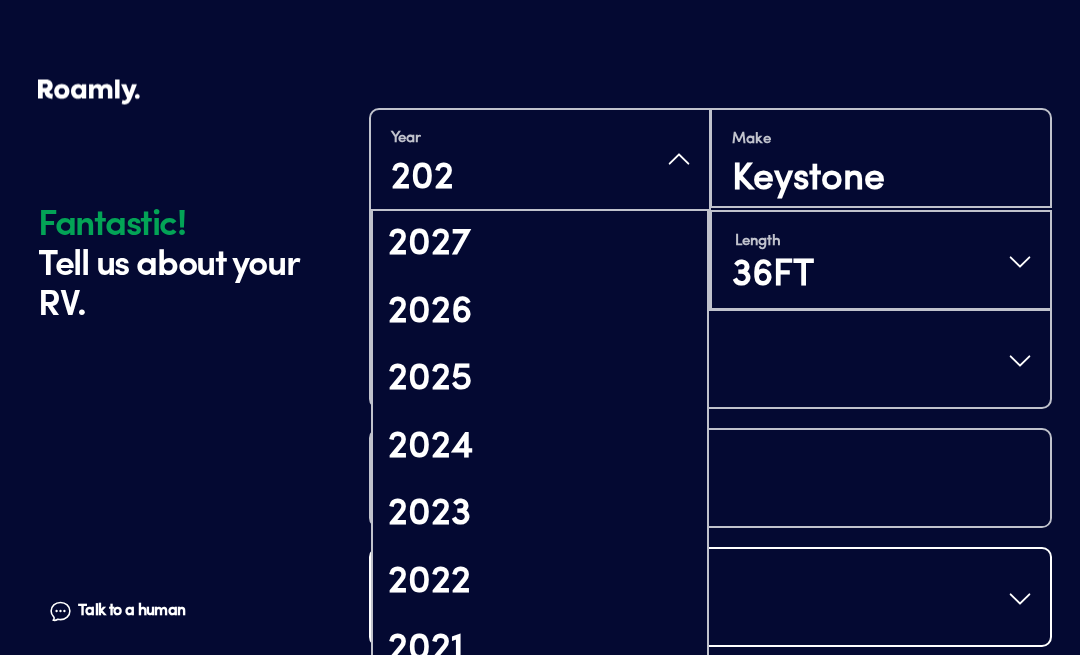 type on "2021" 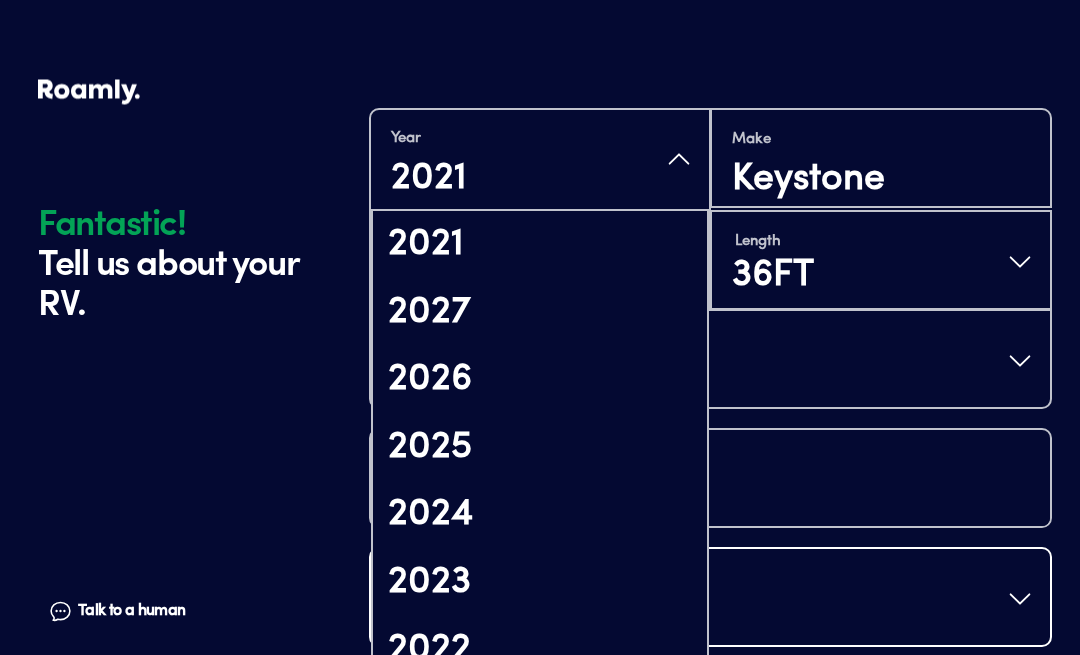 scroll, scrollTop: 621, scrollLeft: 0, axis: vertical 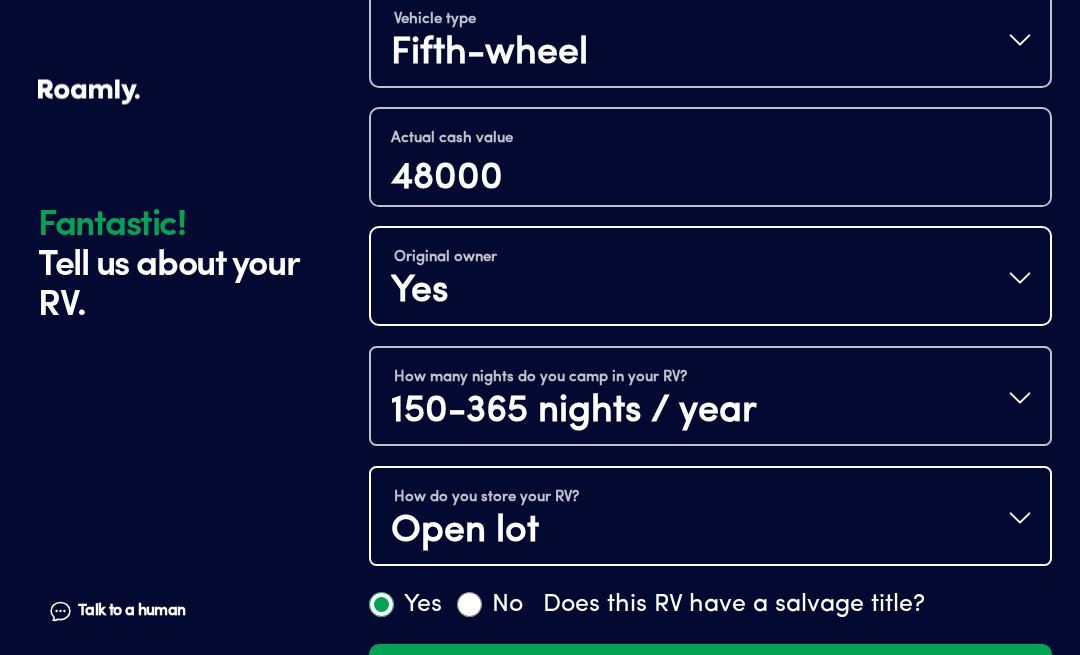 click on "Continue" at bounding box center (710, 686) 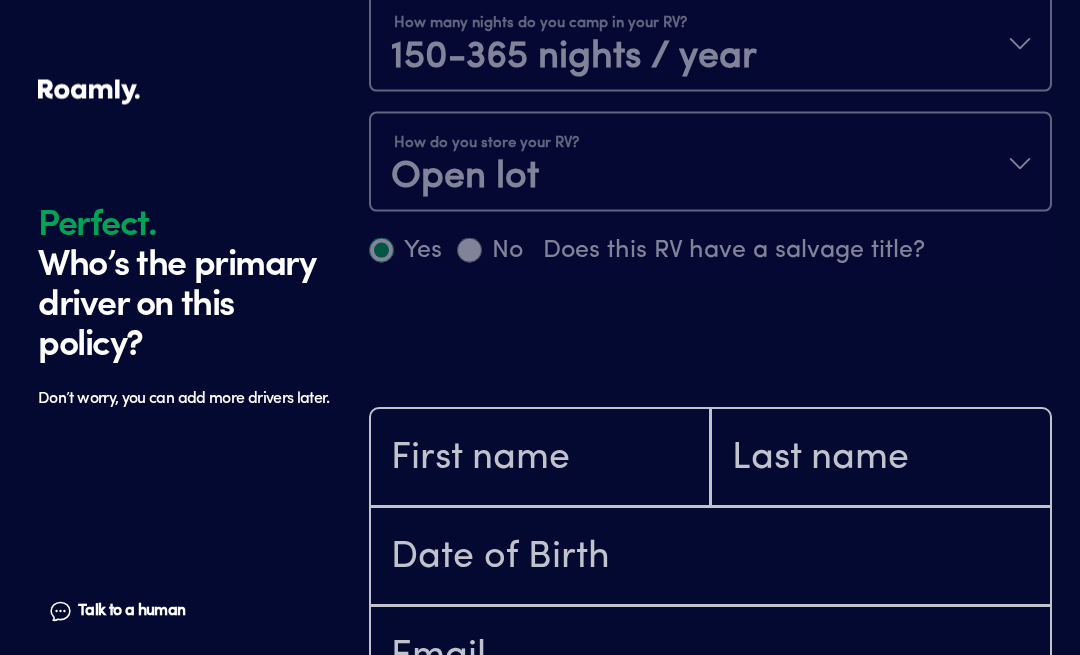 scroll, scrollTop: 1602, scrollLeft: 0, axis: vertical 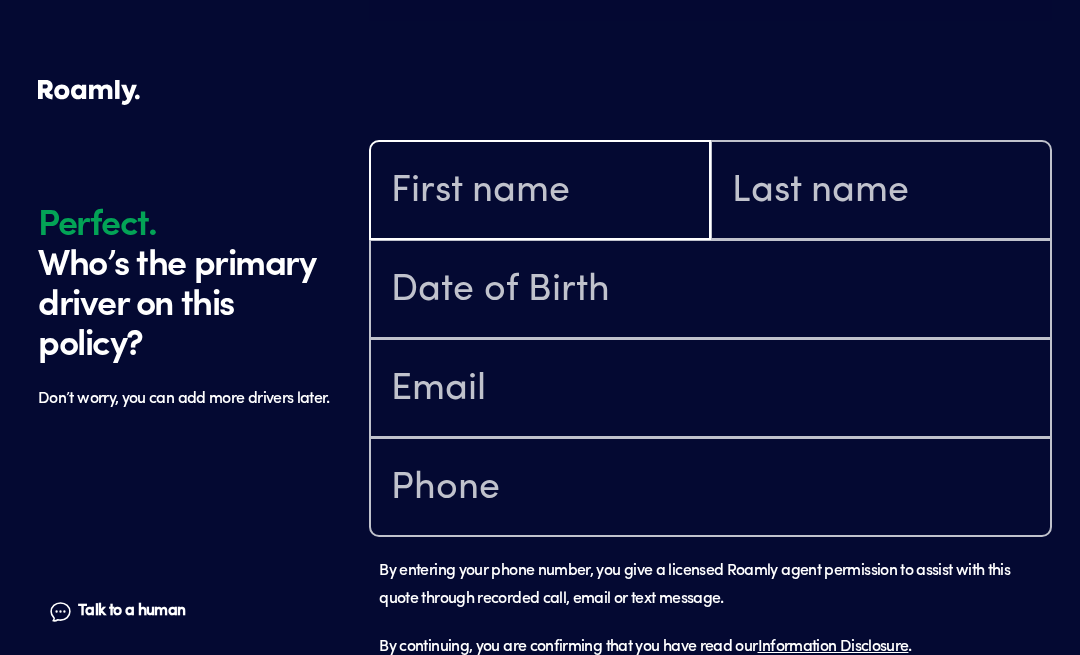 click at bounding box center (540, 192) 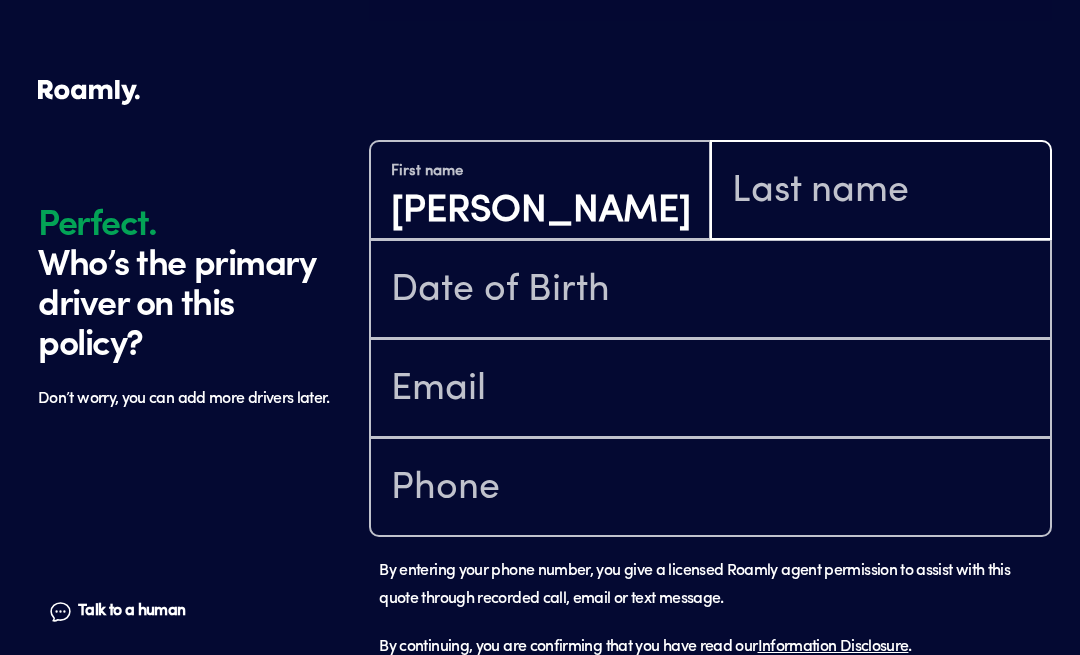 type on "[PERSON_NAME]" 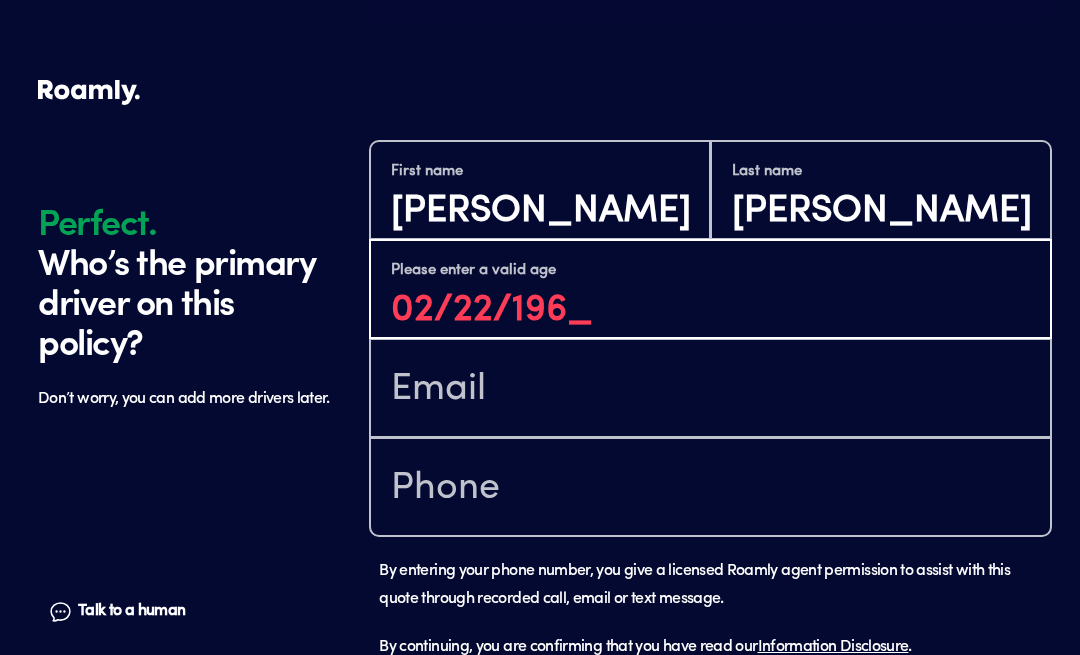 type on "[DATE]" 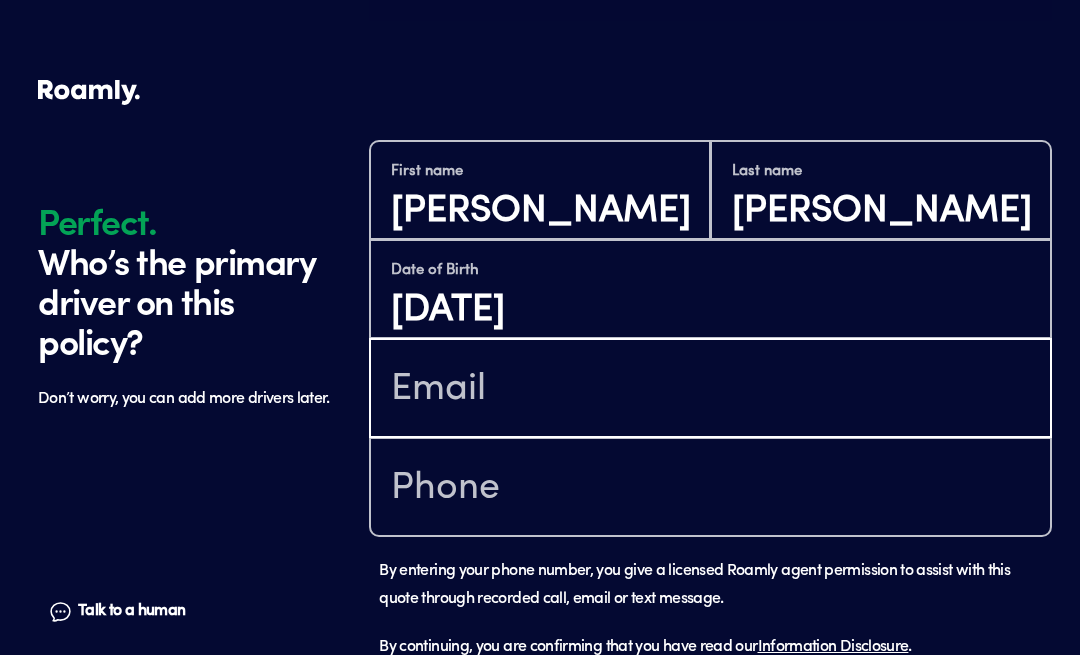 click at bounding box center [710, 390] 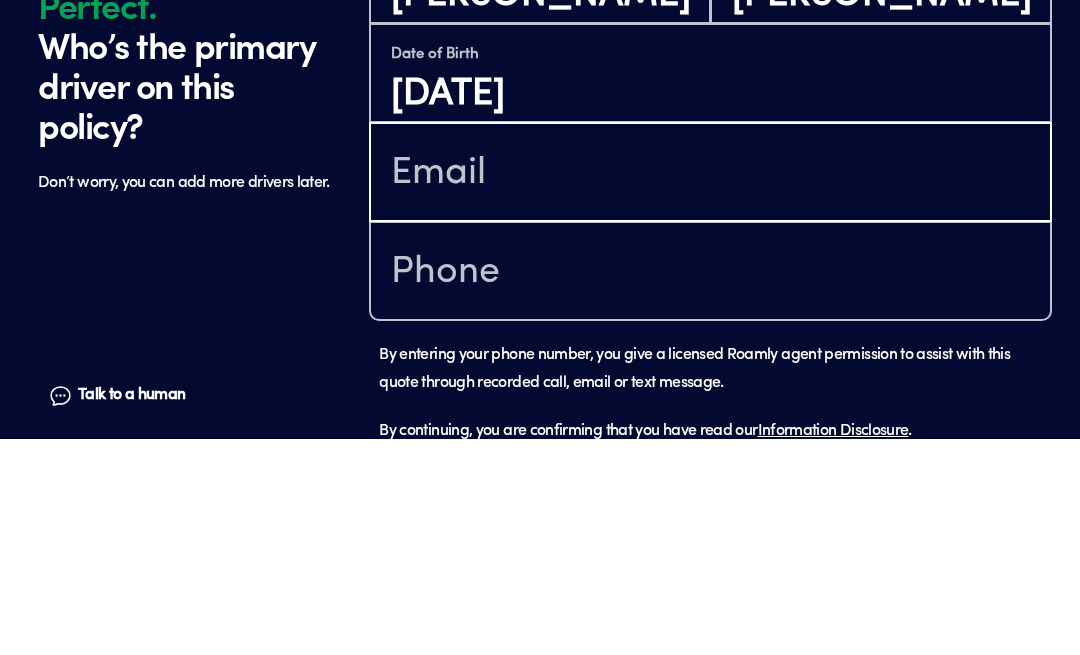 type on "[EMAIL_ADDRESS][DOMAIN_NAME]" 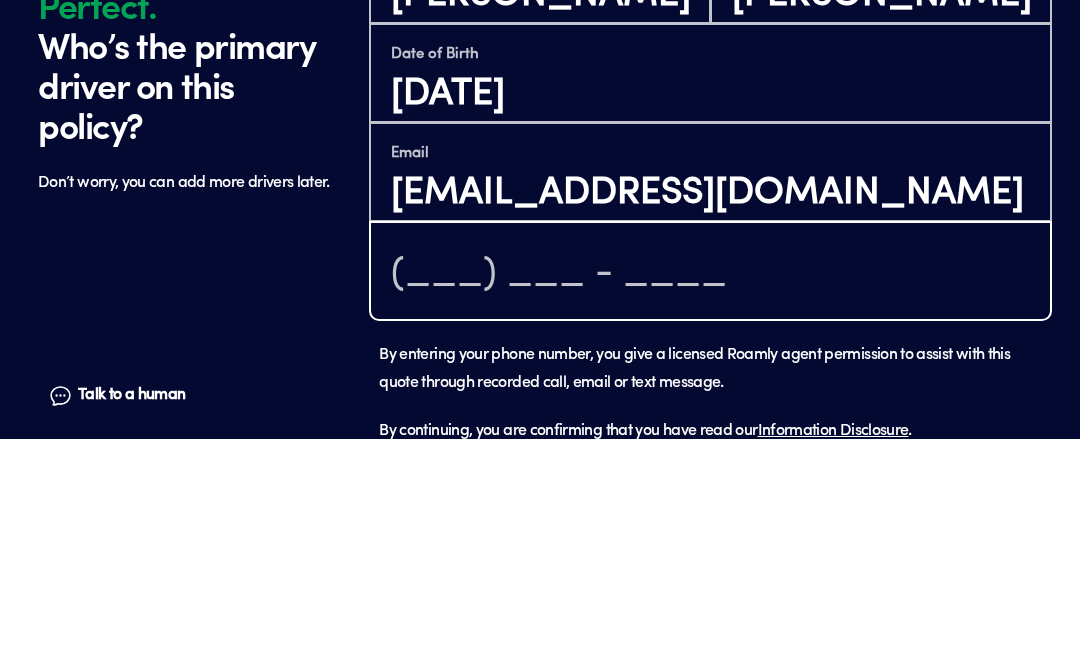 type on "[PHONE_NUMBER]" 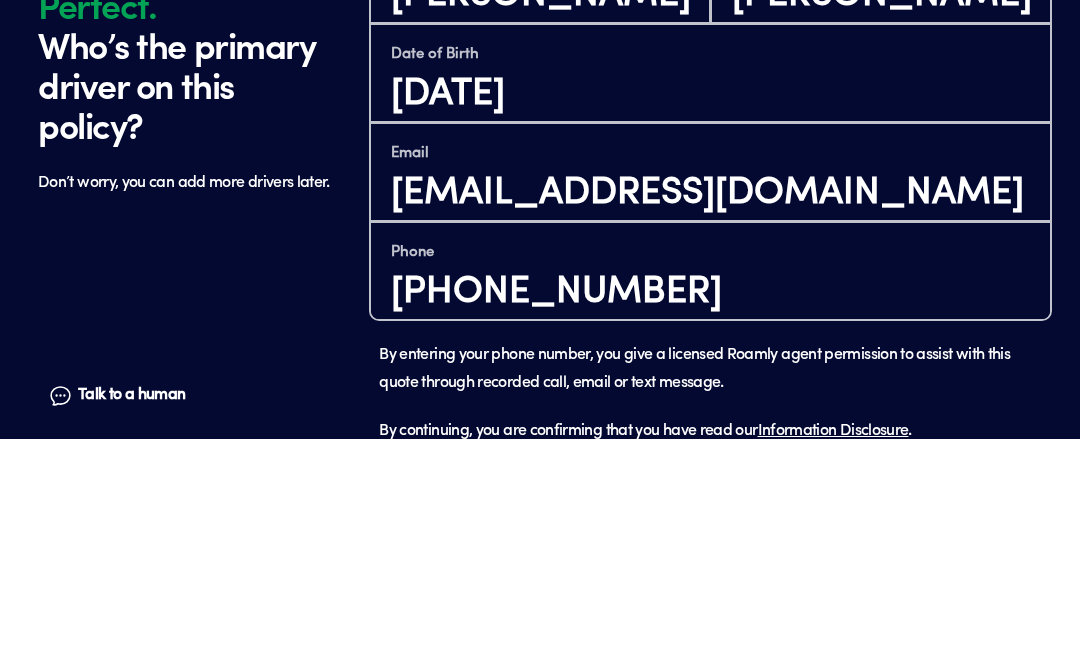 scroll, scrollTop: 1638, scrollLeft: 0, axis: vertical 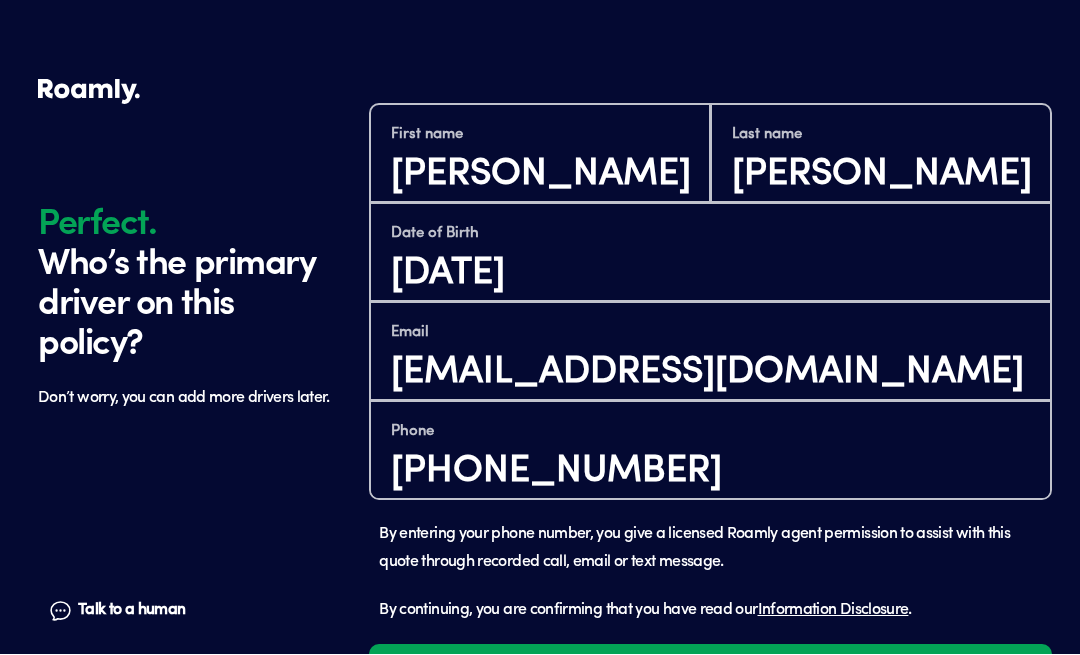 click on "Continue" at bounding box center [710, 686] 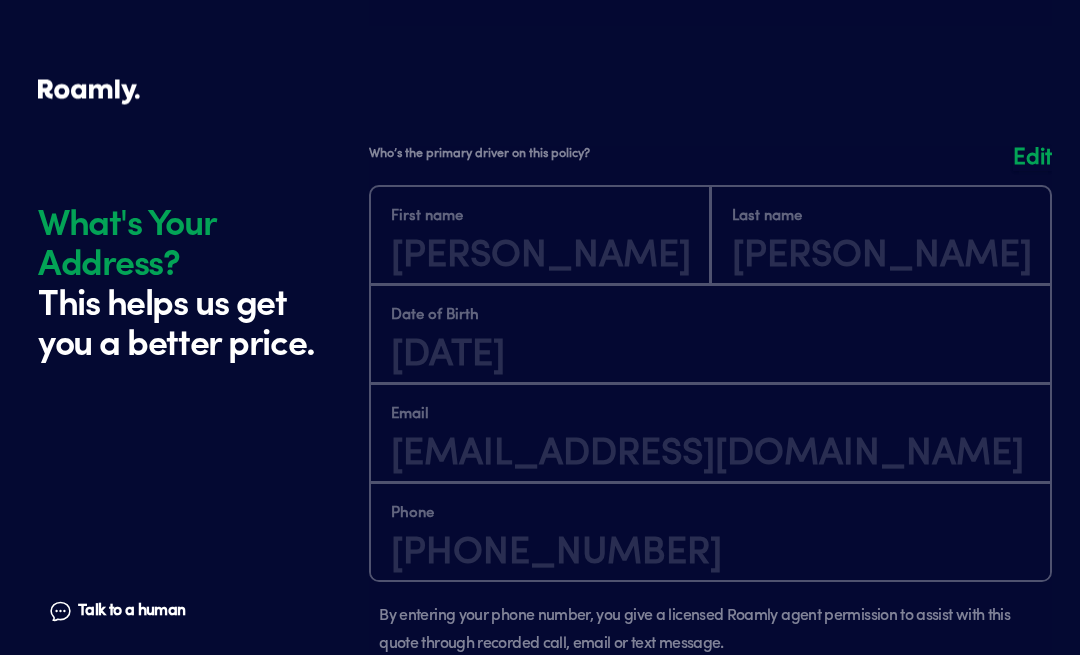 scroll, scrollTop: 1596, scrollLeft: 0, axis: vertical 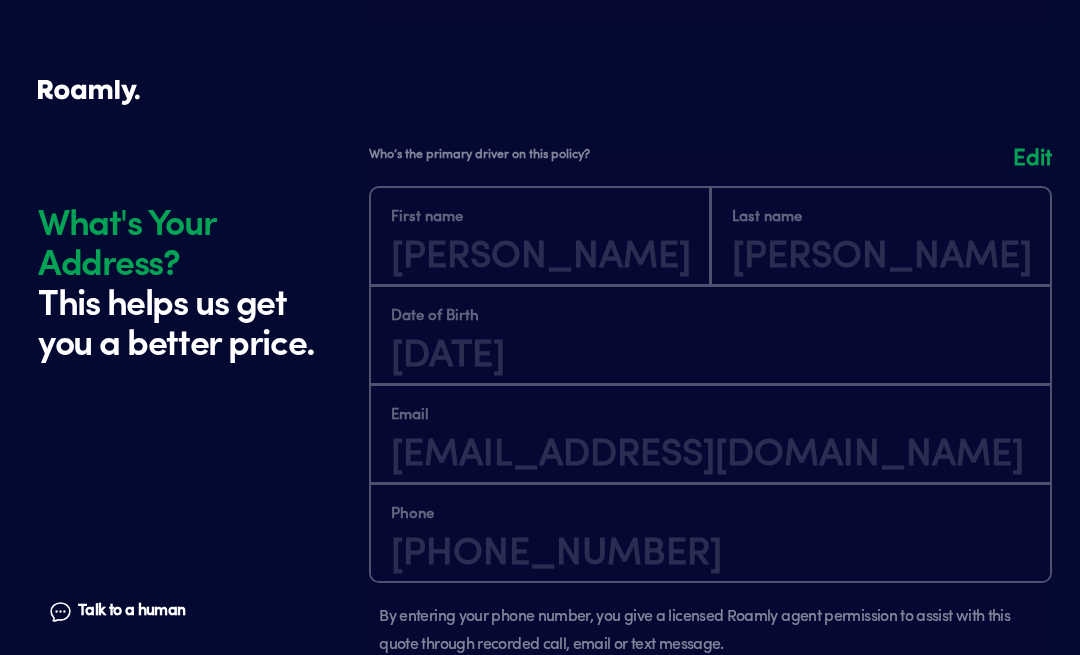 click at bounding box center [710, 437] 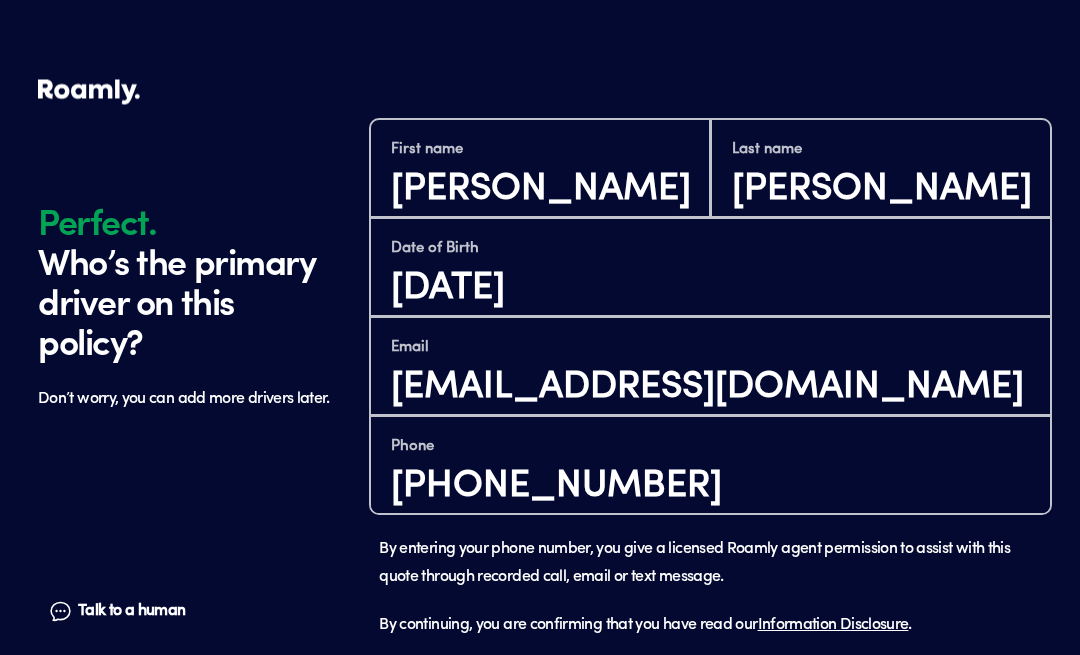 scroll, scrollTop: 1638, scrollLeft: 0, axis: vertical 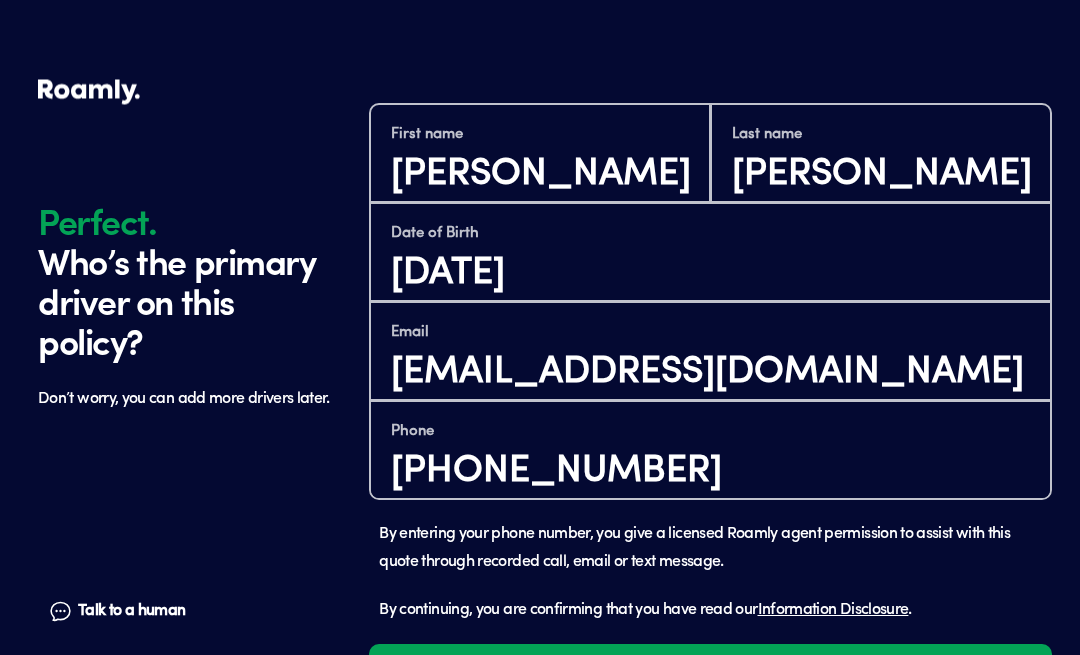 click on "Continue" at bounding box center (710, 686) 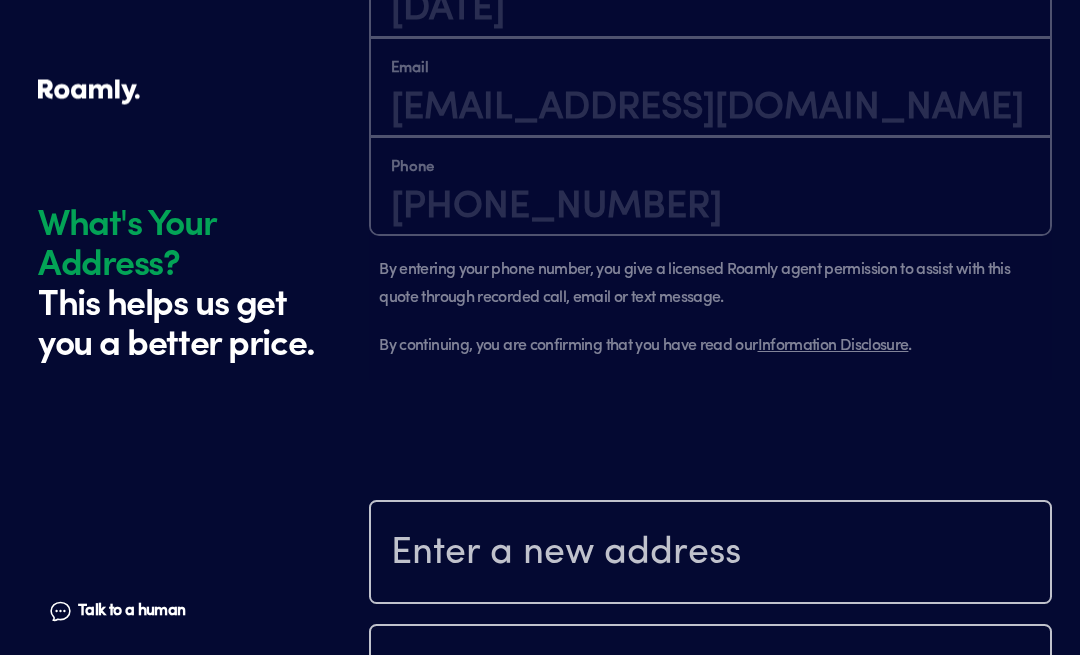 scroll, scrollTop: 1943, scrollLeft: 0, axis: vertical 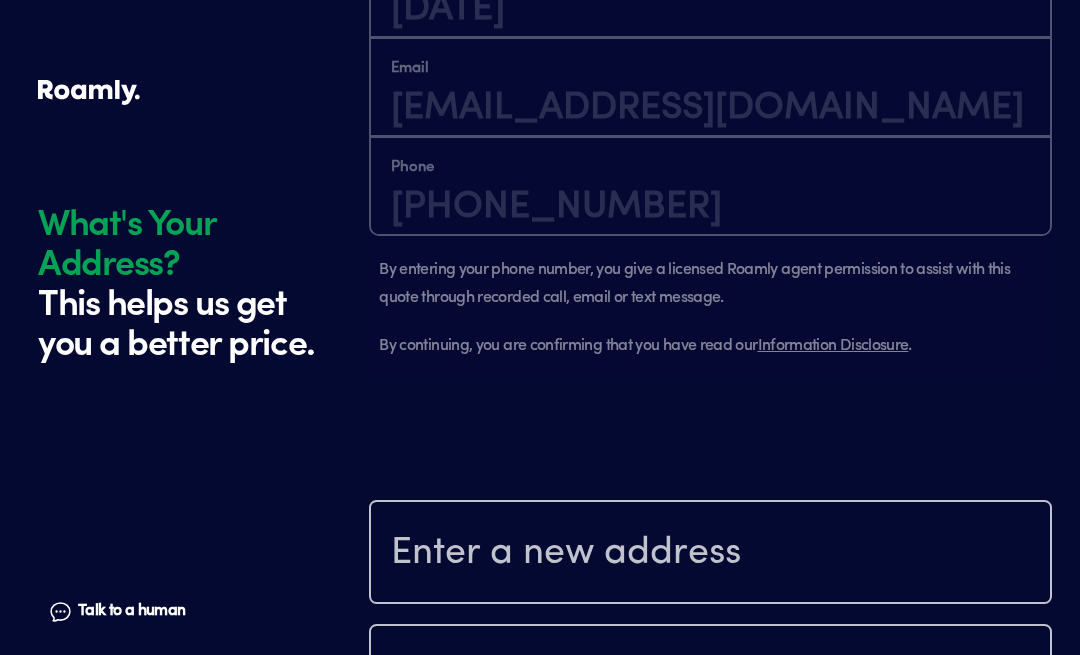 click at bounding box center (710, 554) 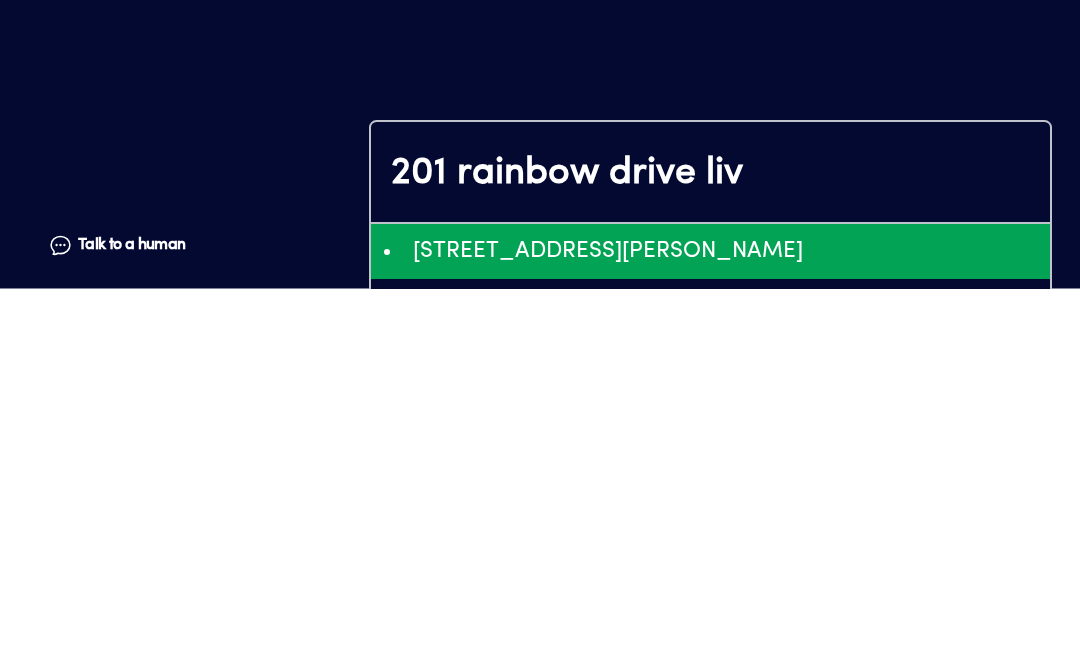type on "EiYyMDEgUmFpbmJvdyBEcml2ZSwgTGl2aW5nc3RvbiwgVFgsIFVTQSIxEi8KFAoSCYtDt1OVjziGESViXVAxia8LEMkBKhQKEglh7M9WlY84hhGjAgAJAE_VGA" 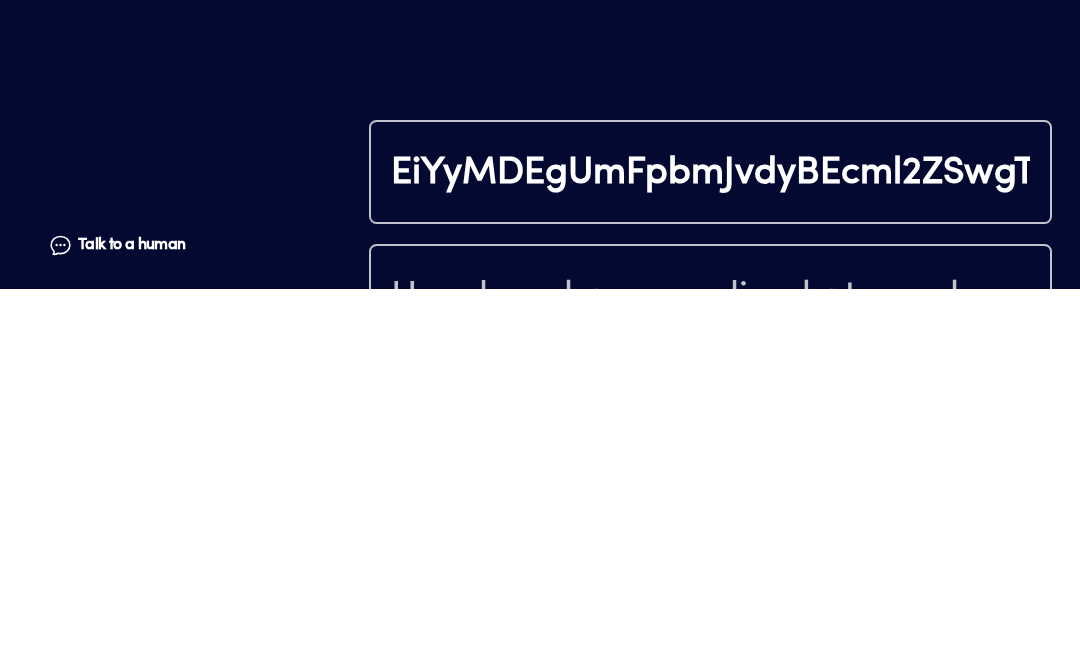 scroll, scrollTop: 2281, scrollLeft: 0, axis: vertical 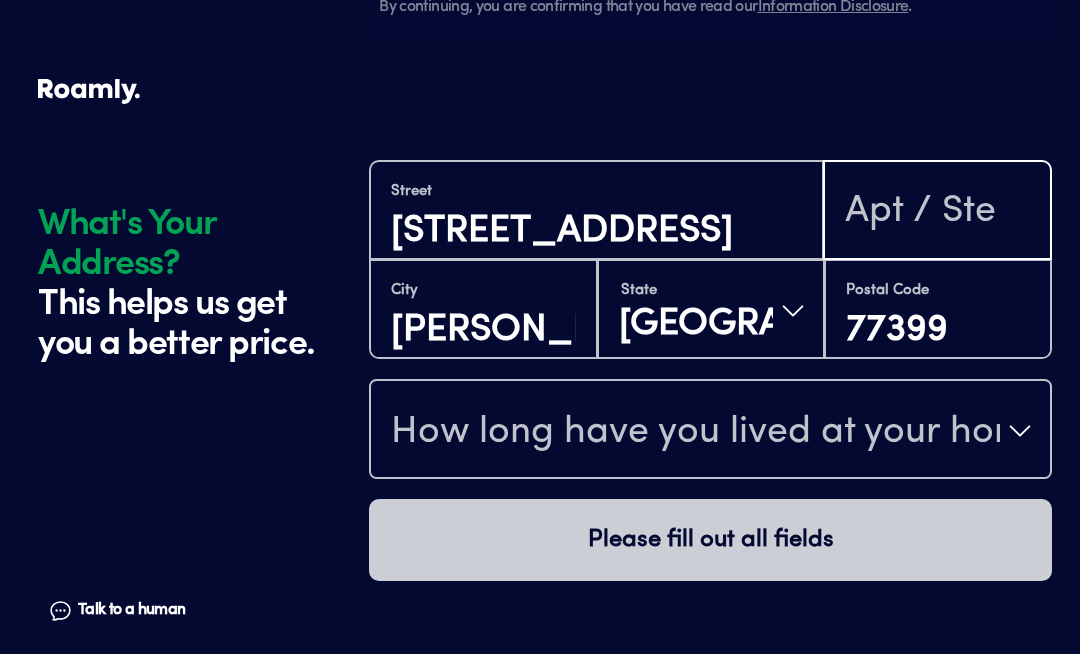 click at bounding box center [937, 213] 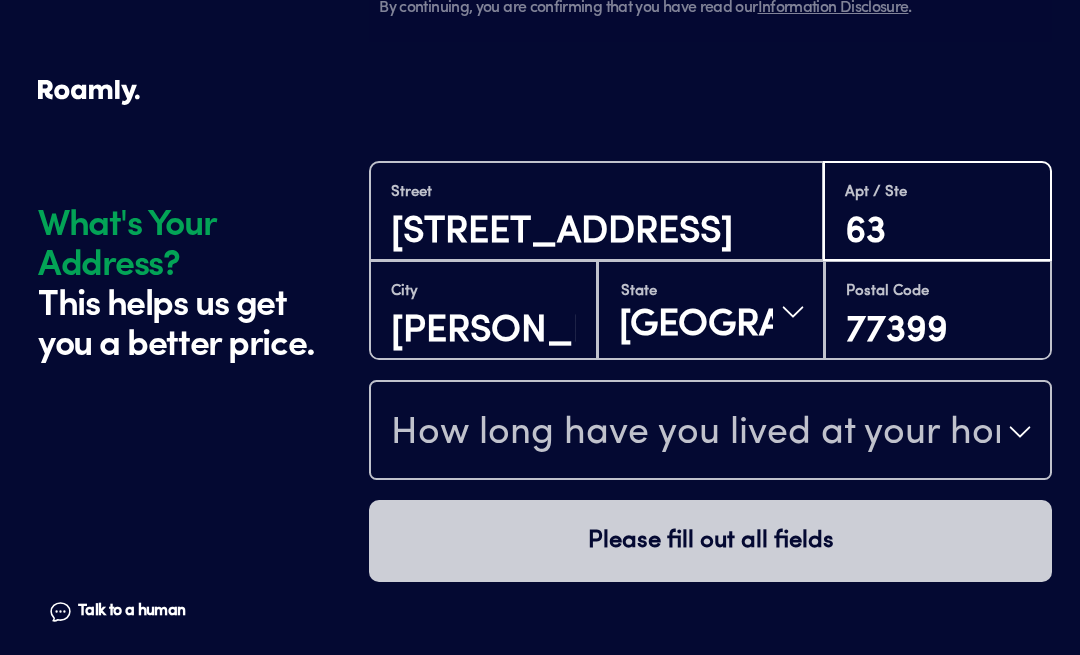 type on "6" 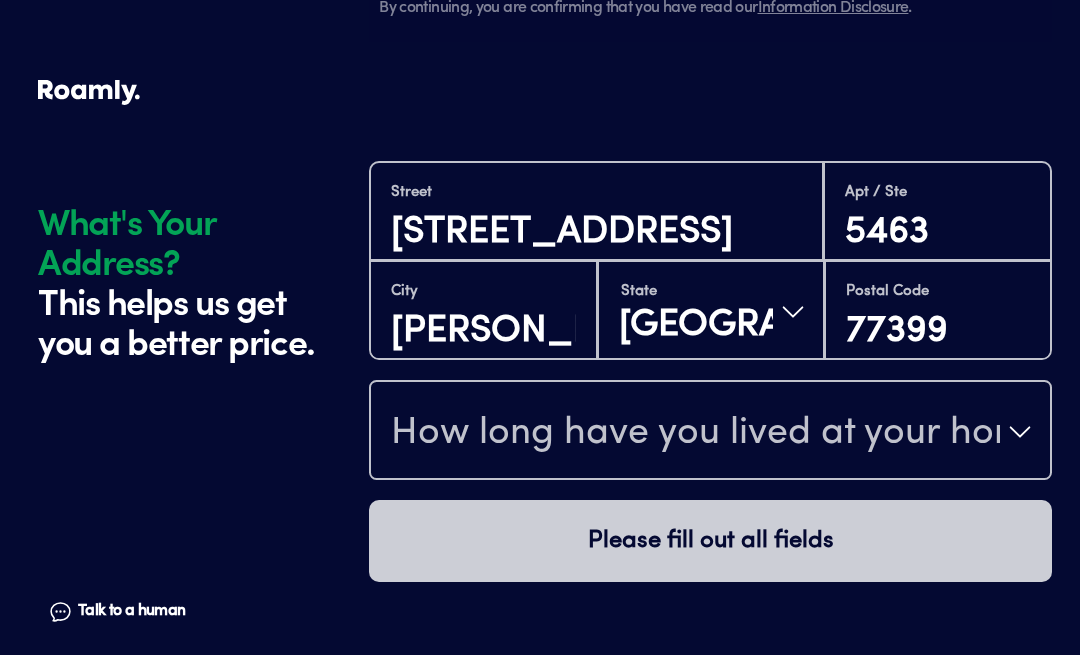 type on "5463" 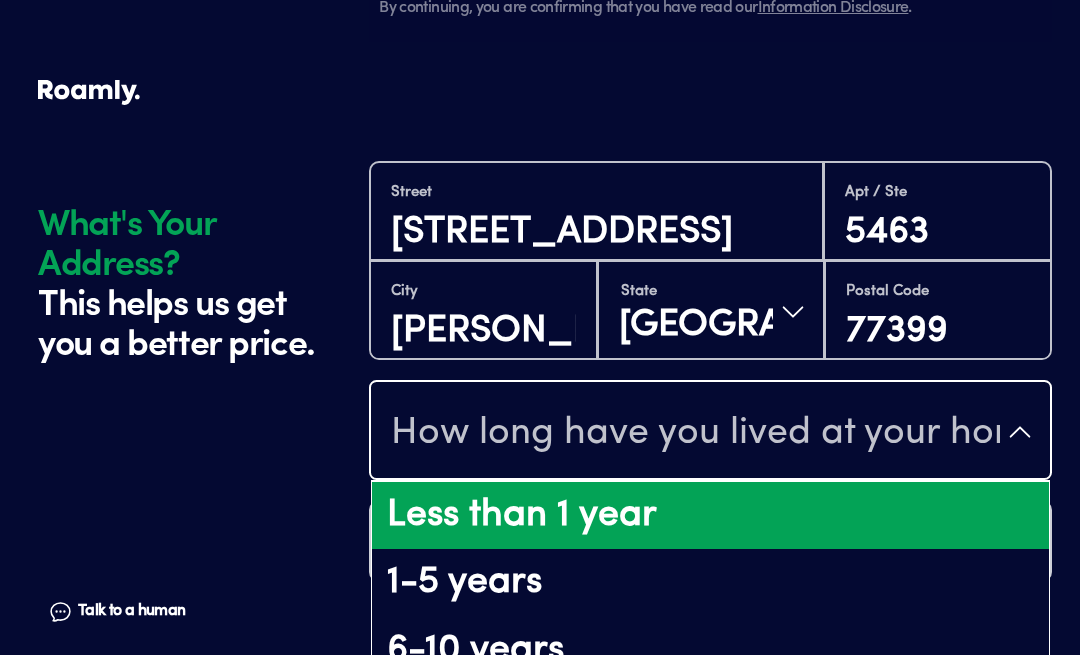 click on "Less than 1 year" at bounding box center [710, 516] 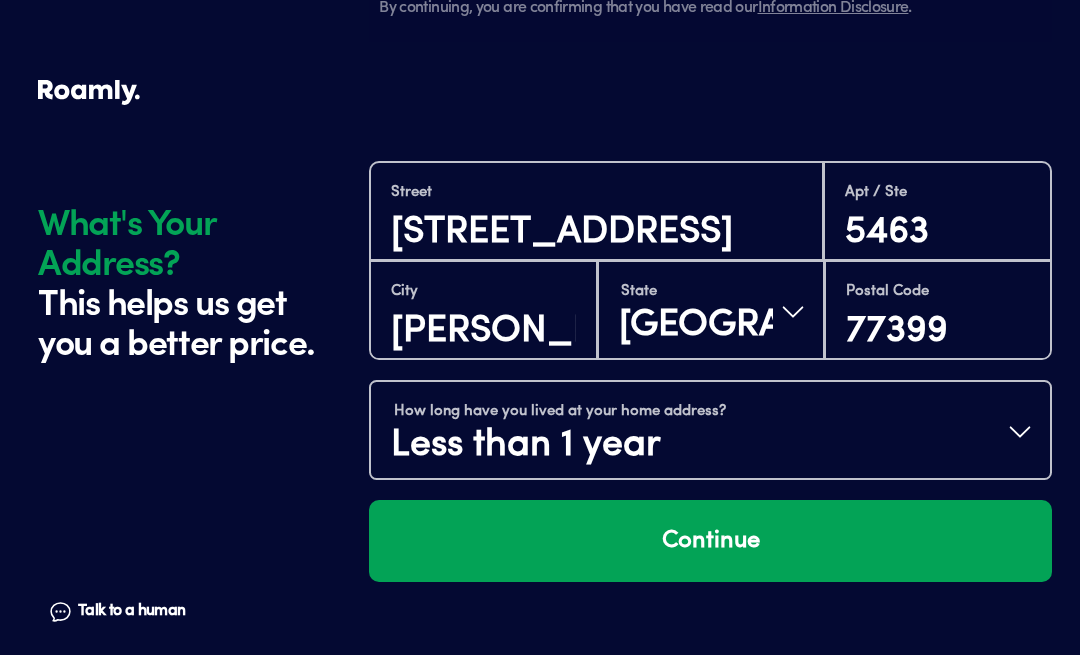 click on "Continue" at bounding box center (710, 541) 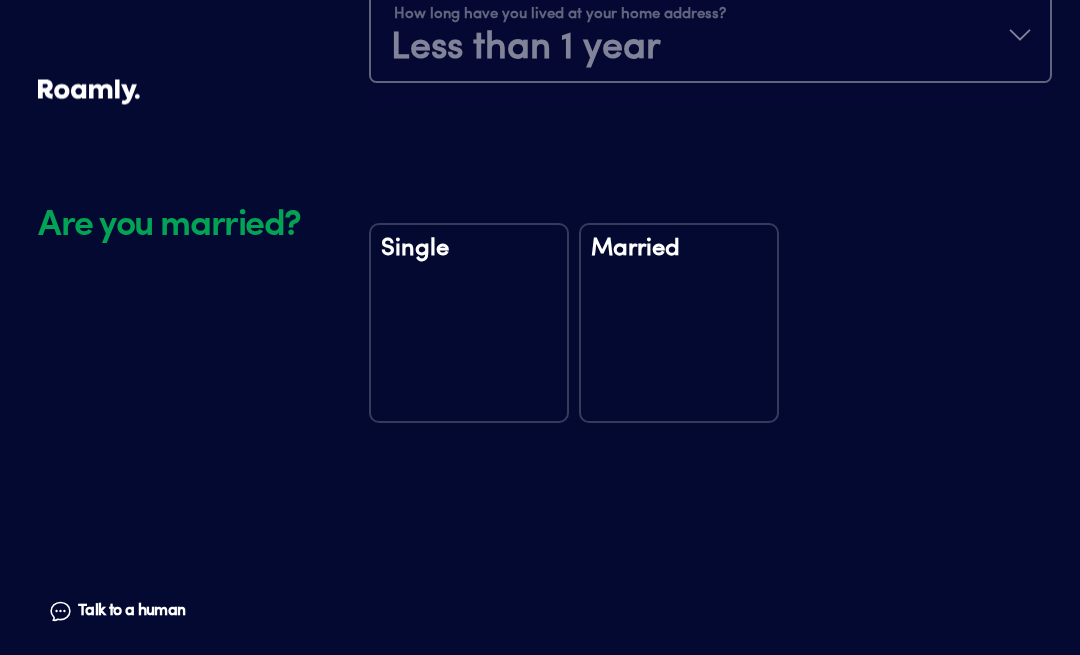 scroll, scrollTop: 2727, scrollLeft: 0, axis: vertical 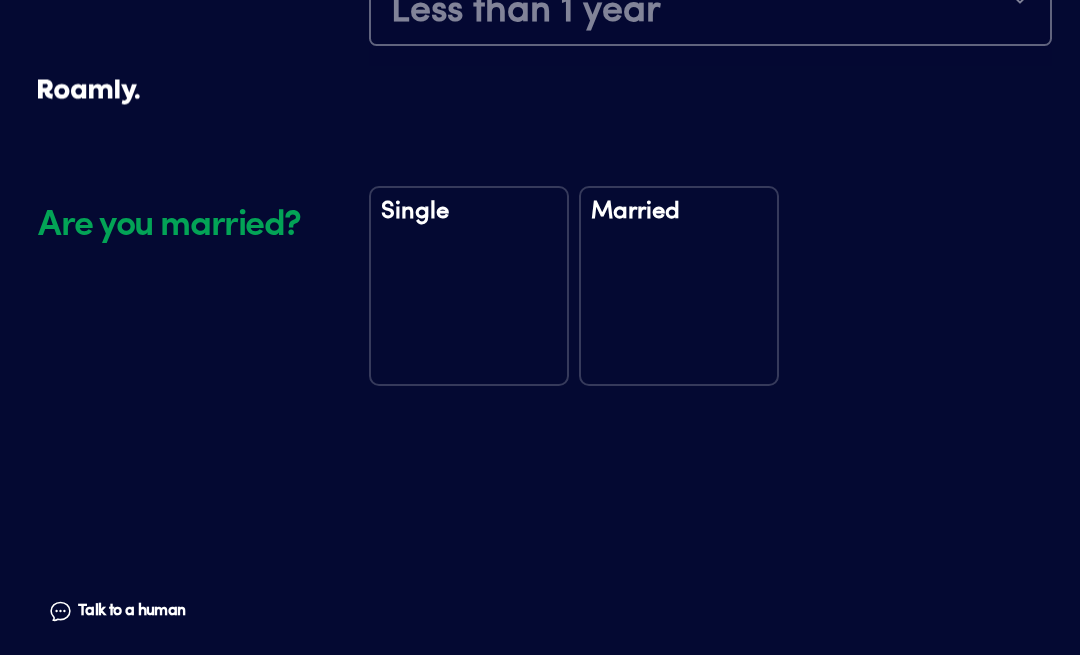 click on "Married" at bounding box center (679, 287) 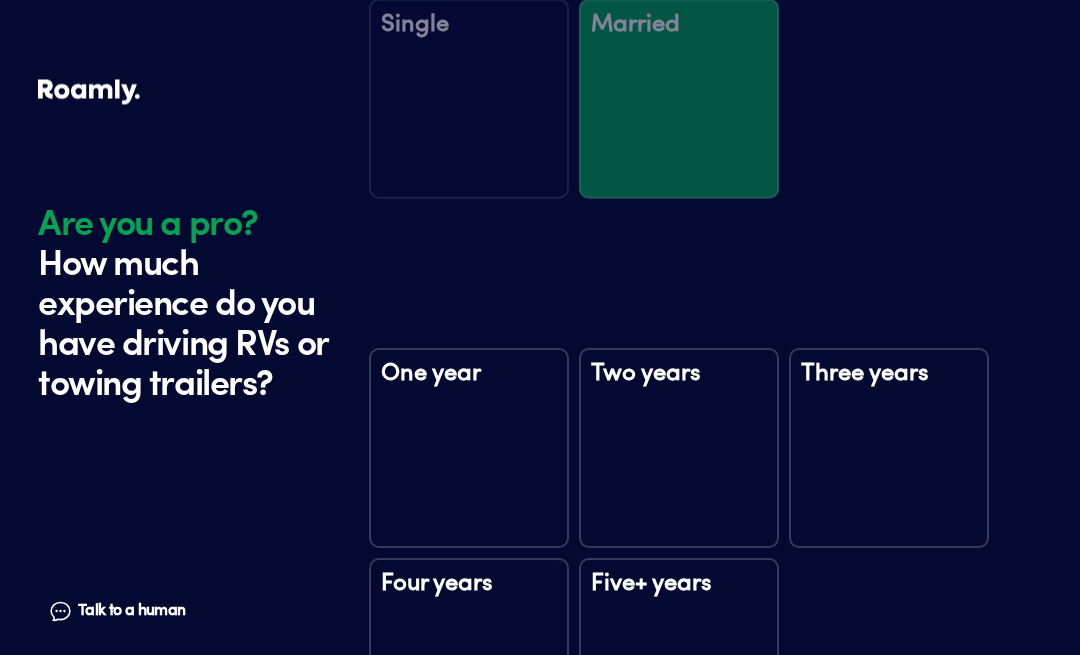 scroll, scrollTop: 3141, scrollLeft: 0, axis: vertical 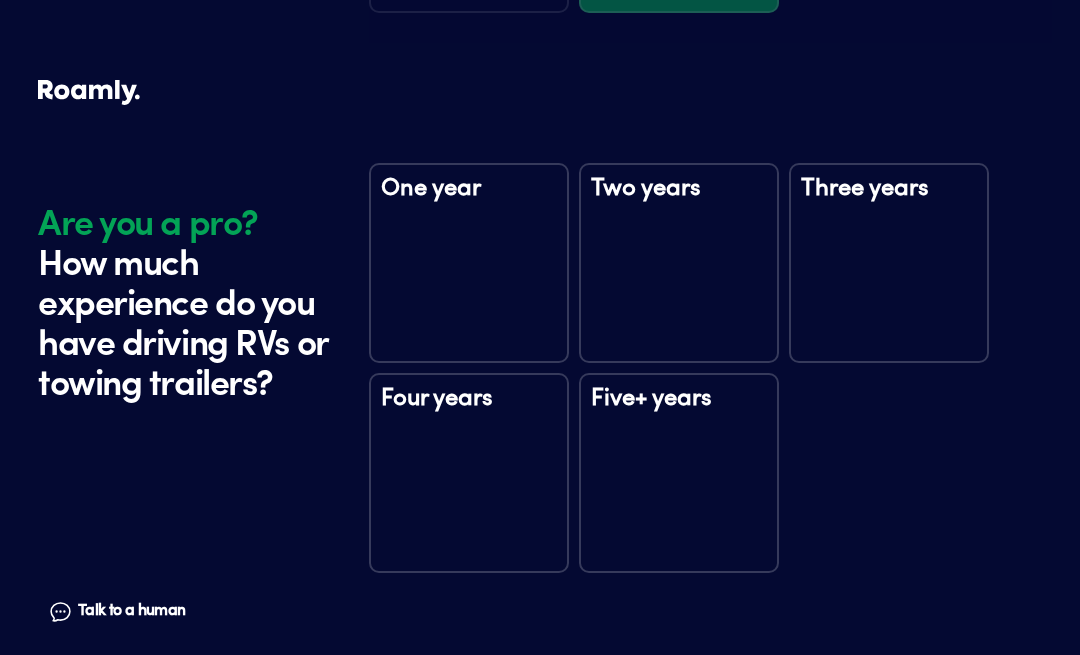 click on "Five+ years" at bounding box center [679, 473] 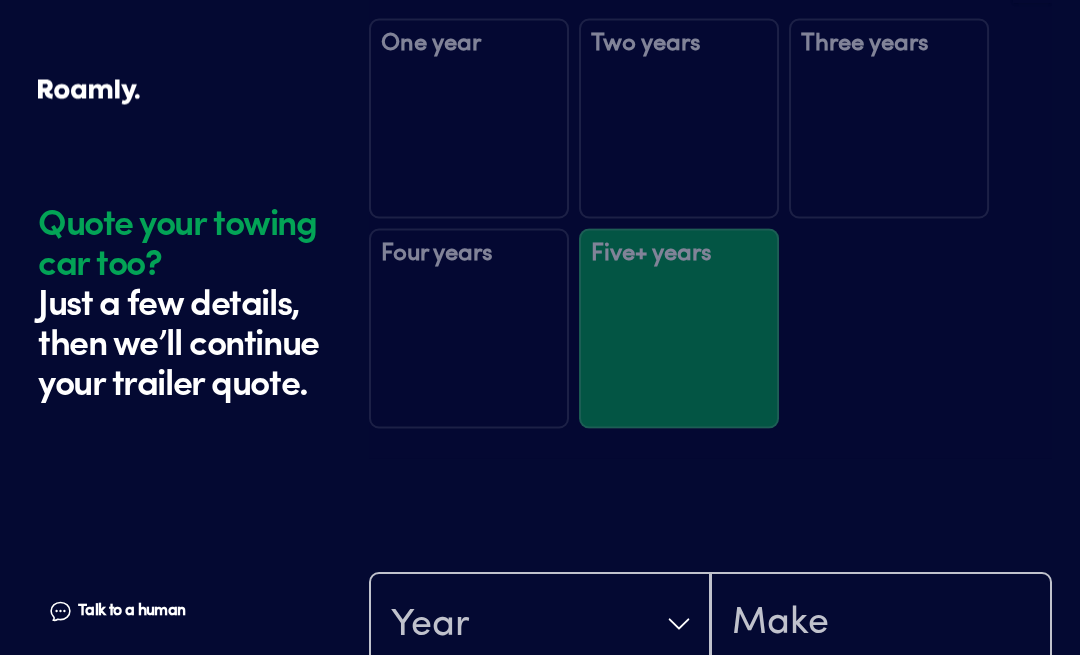 scroll, scrollTop: 3741, scrollLeft: 0, axis: vertical 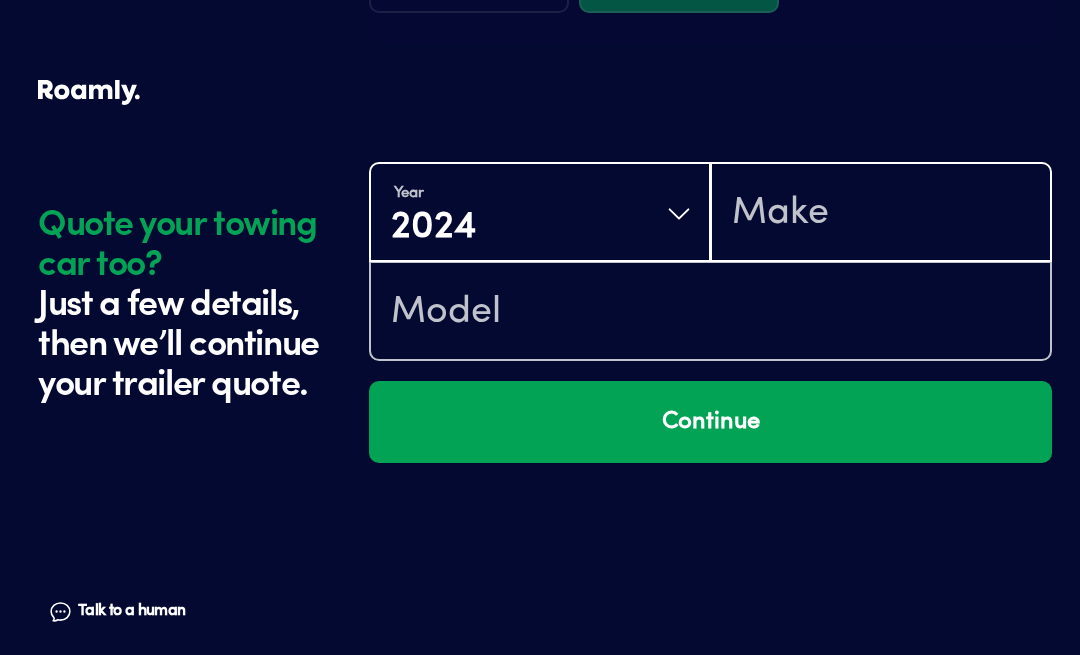 click at bounding box center [881, 214] 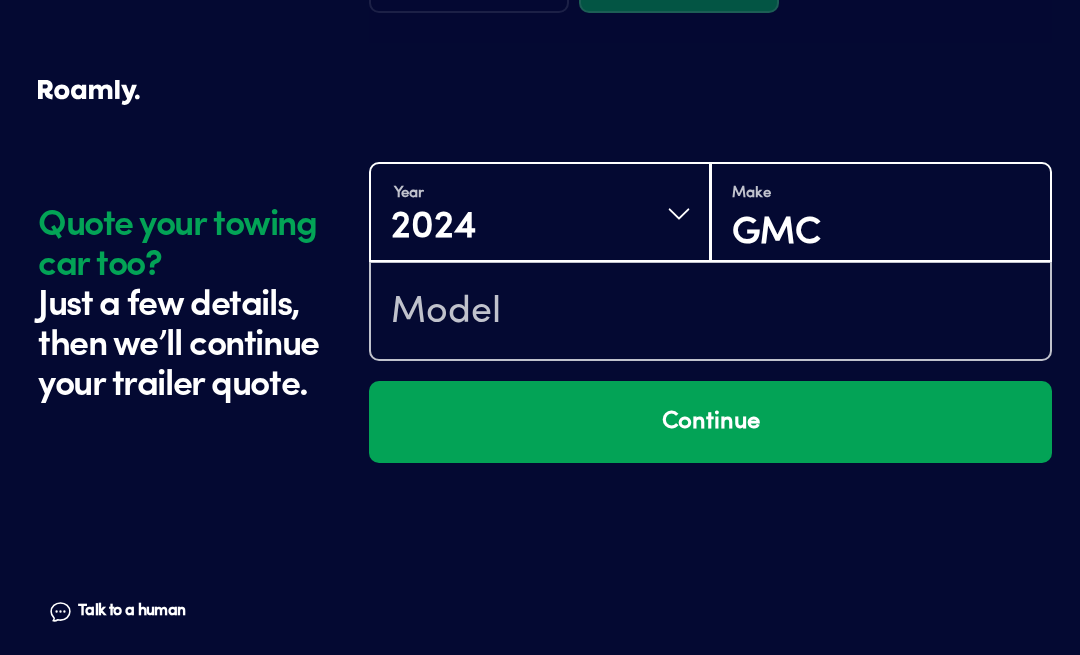 type on "GMC" 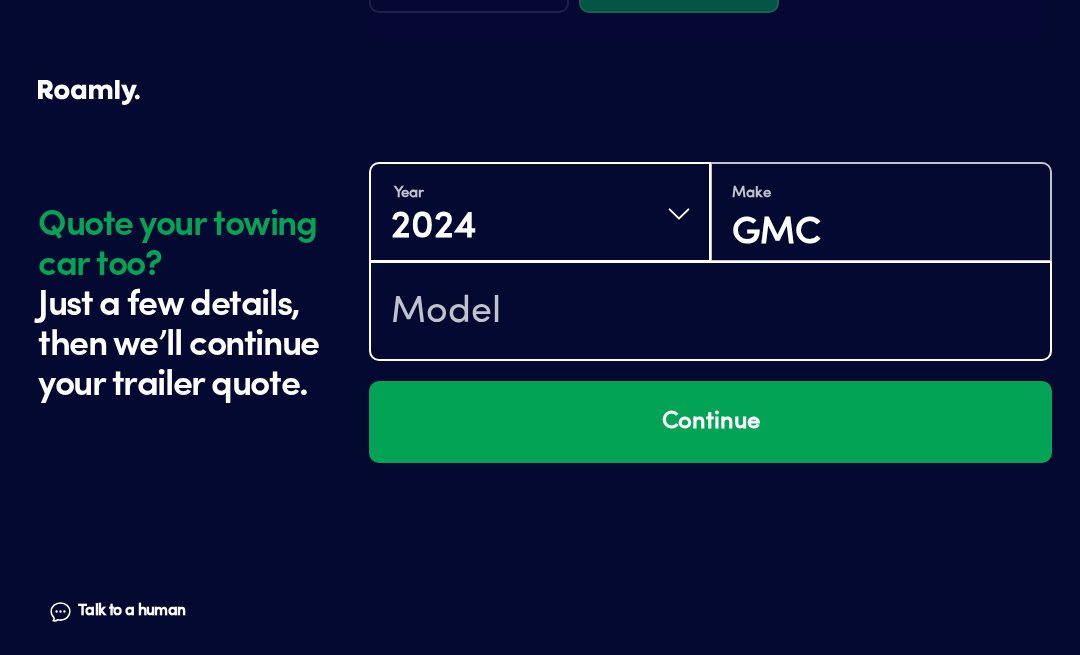 click at bounding box center [710, 313] 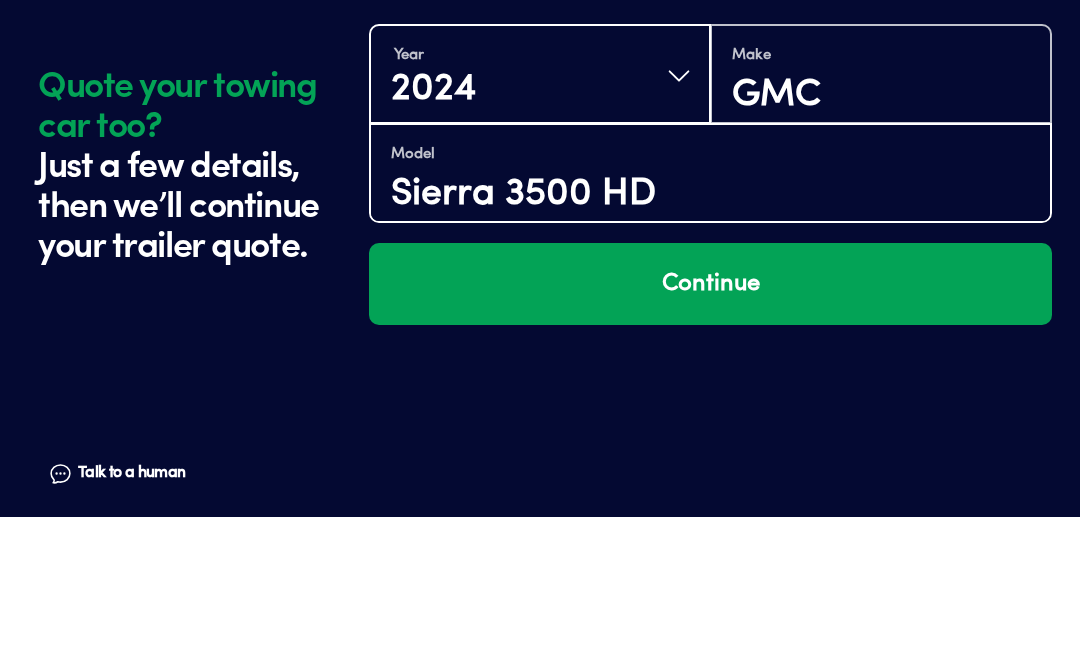 type on "Sierra 3500 HD" 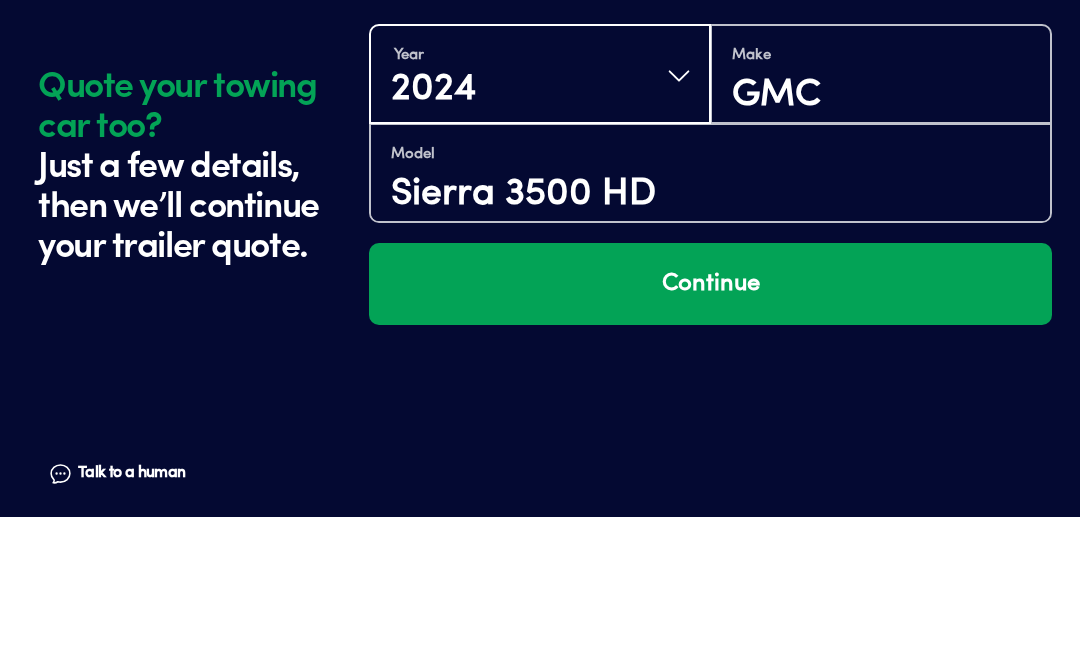 click on "Continue" at bounding box center (710, 422) 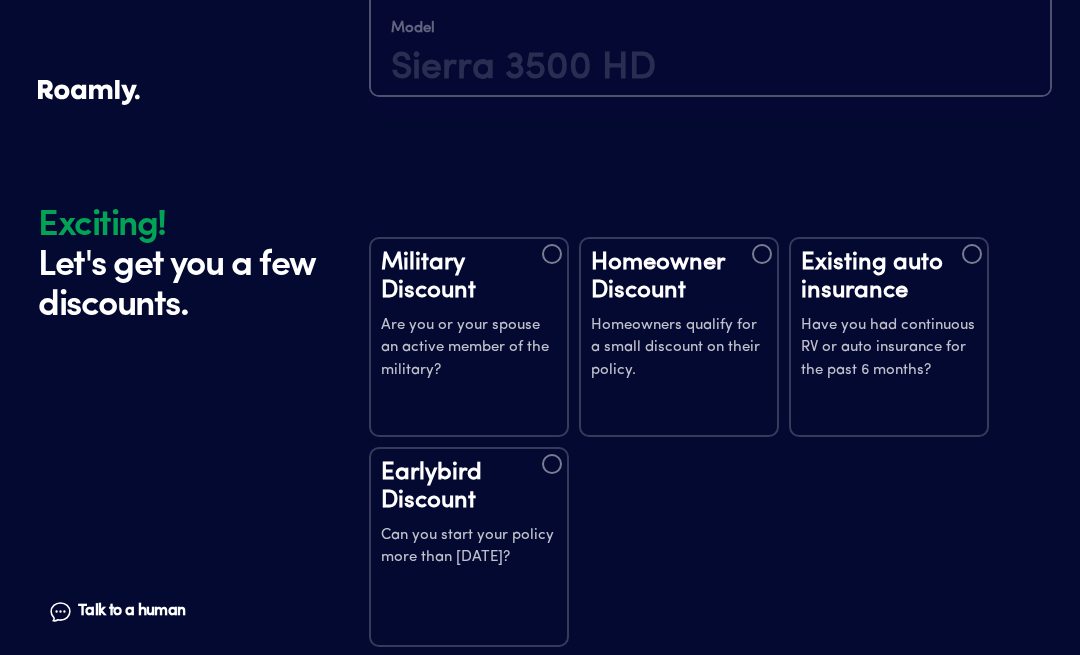 scroll, scrollTop: 4033, scrollLeft: 0, axis: vertical 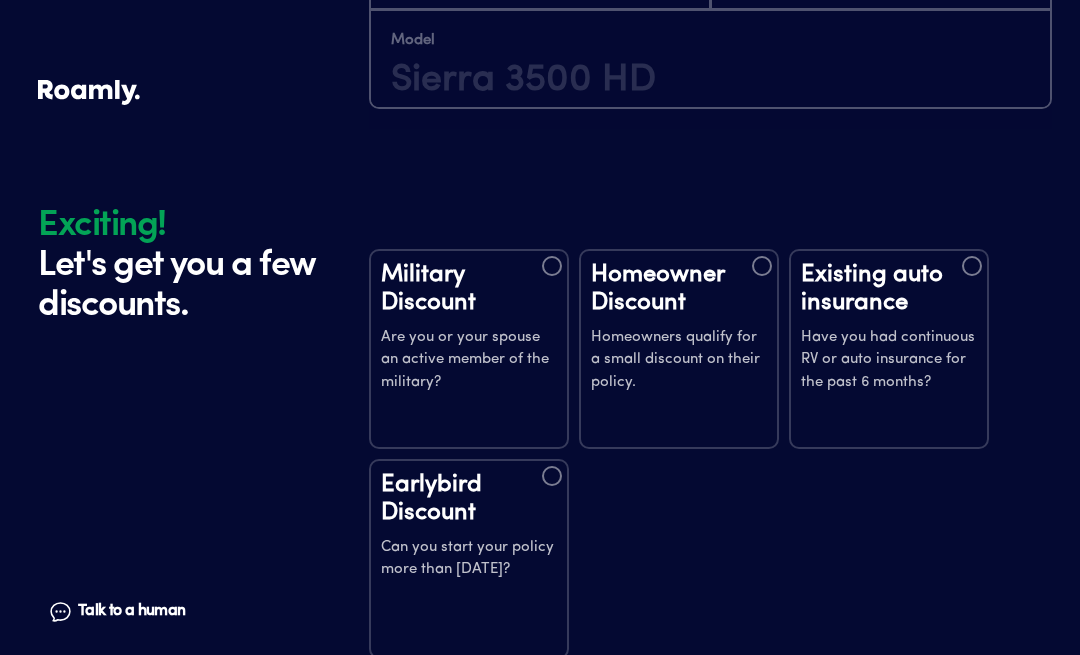 click on "Existing auto insurance Have you had continuous RV or auto insurance for the past 6 months?" at bounding box center [889, 349] 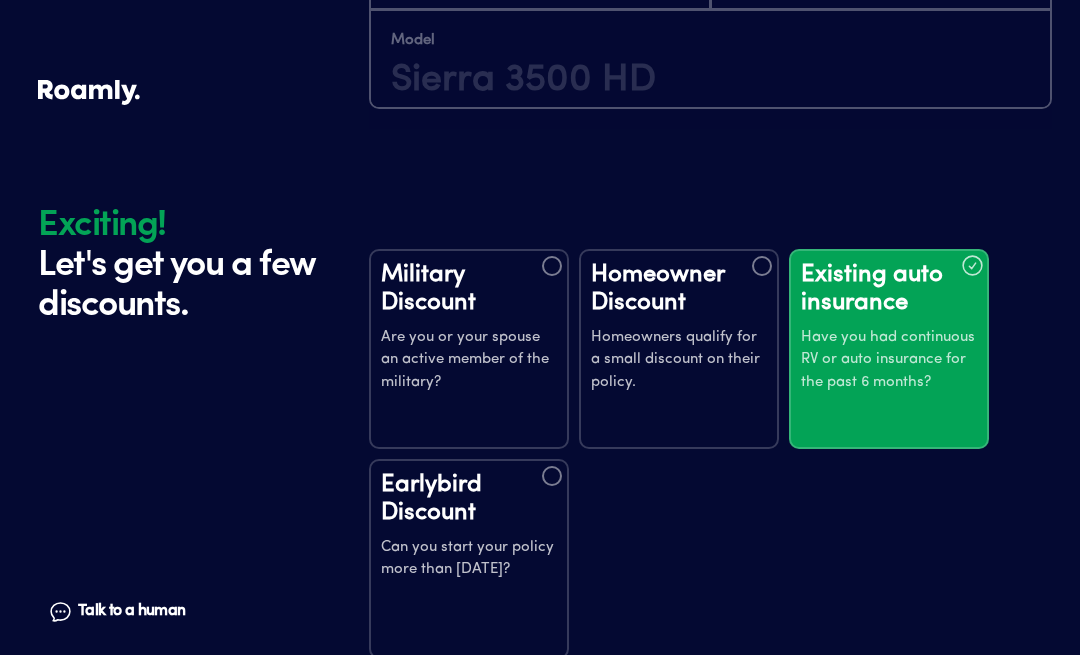 click at bounding box center [552, 476] 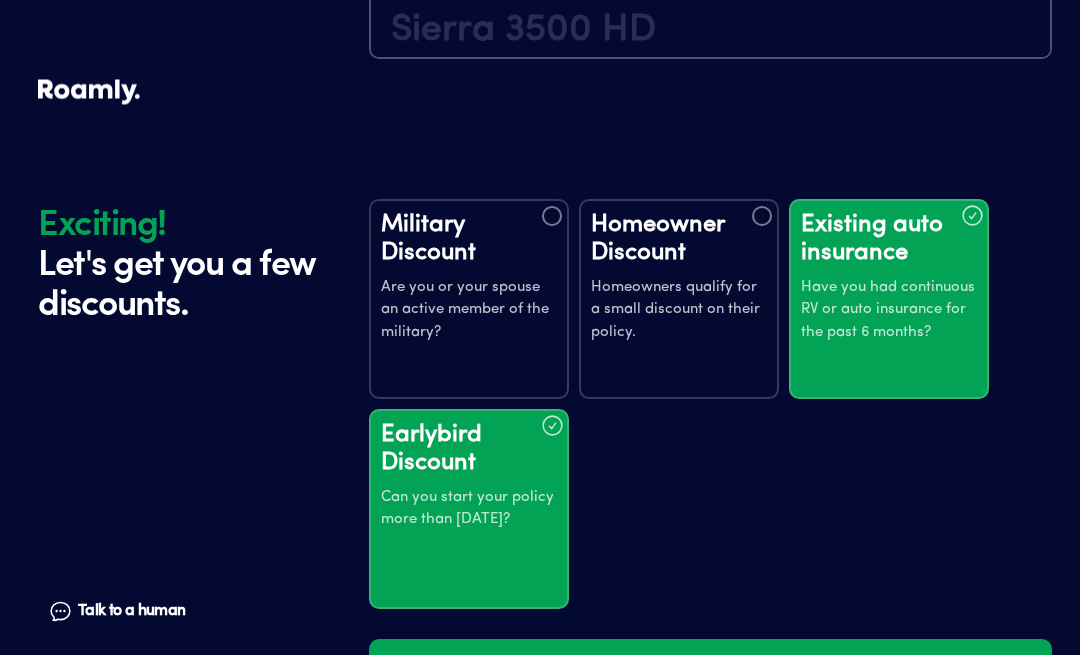 scroll, scrollTop: 4079, scrollLeft: 0, axis: vertical 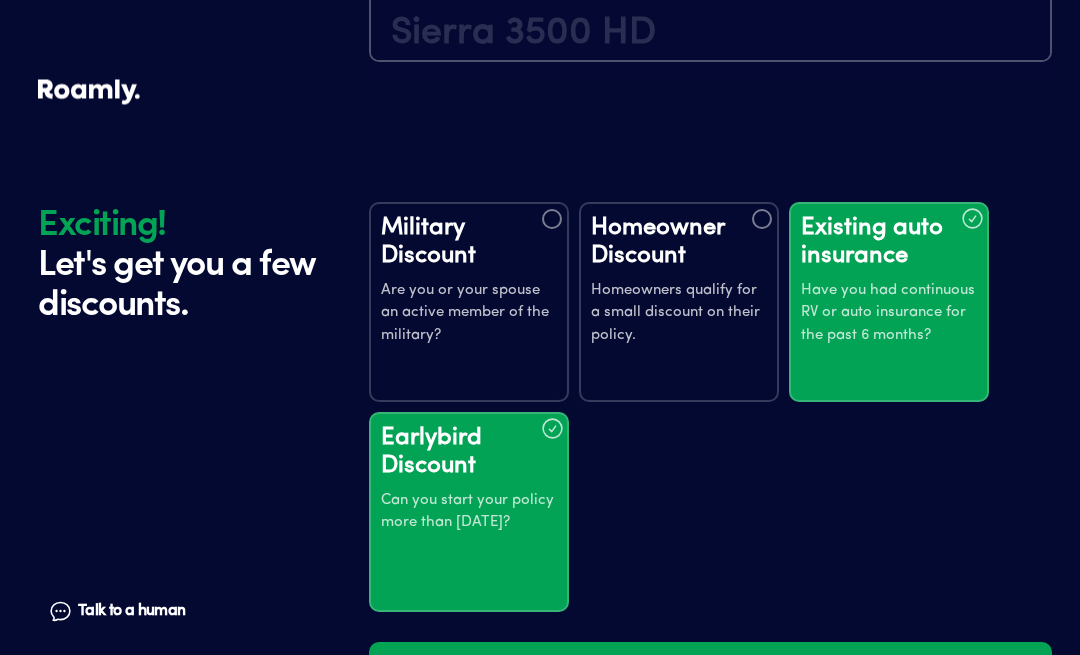click on "Continue" at bounding box center (710, 684) 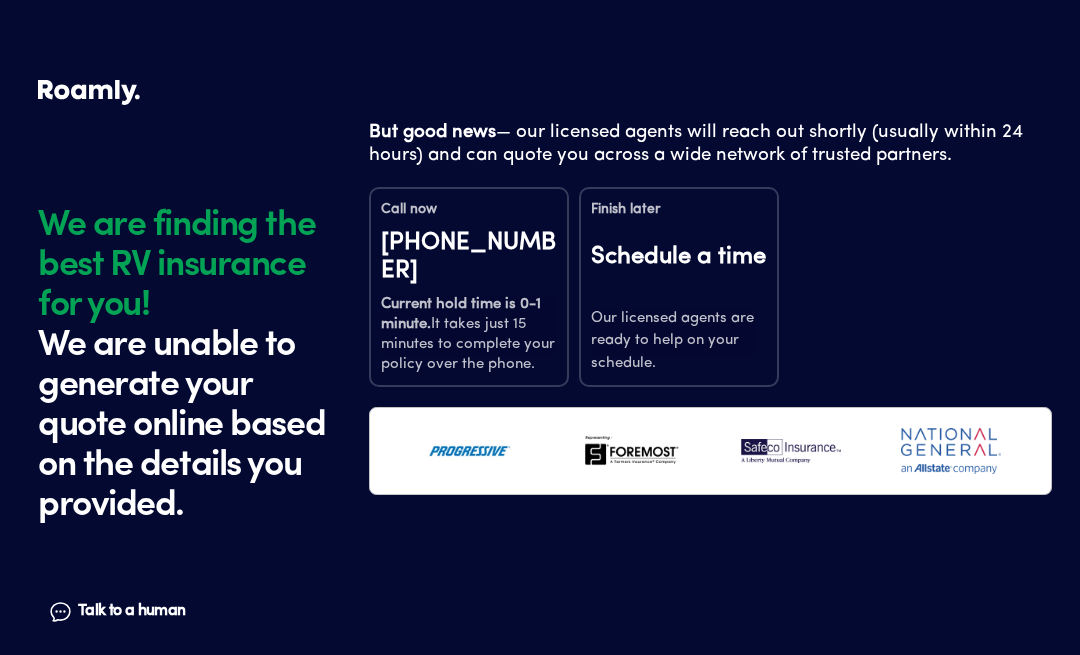 scroll, scrollTop: 0, scrollLeft: 0, axis: both 